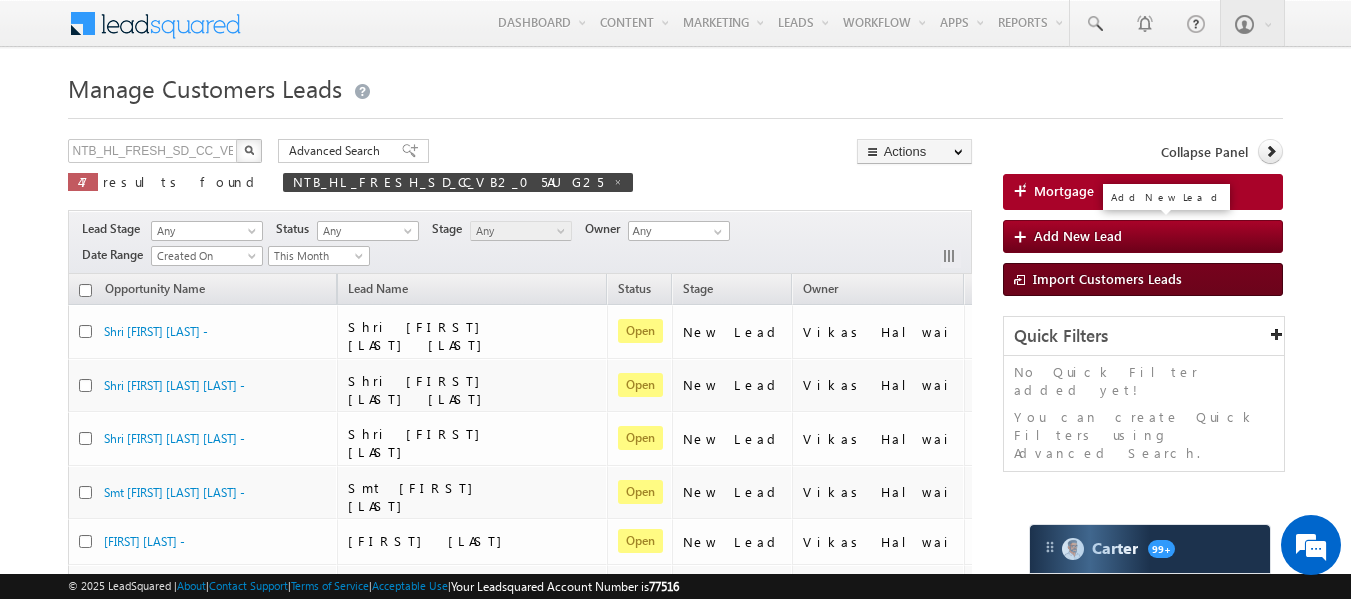 scroll, scrollTop: 0, scrollLeft: 0, axis: both 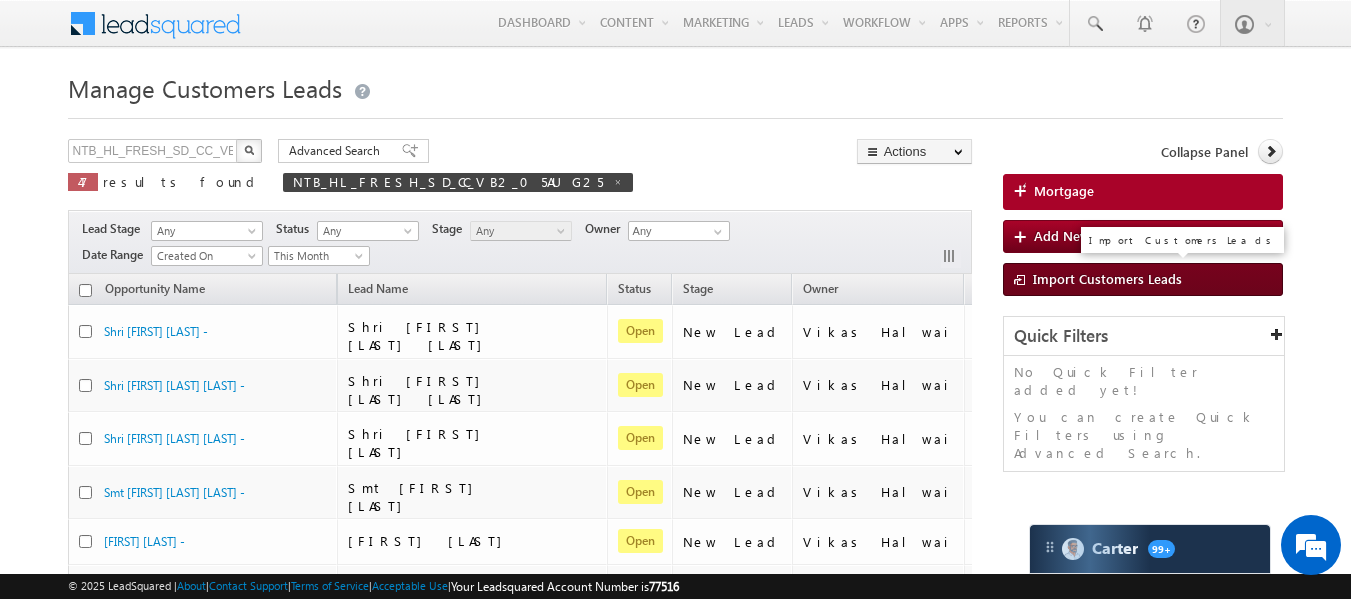 click on "Import Customers Leads" at bounding box center [1107, 278] 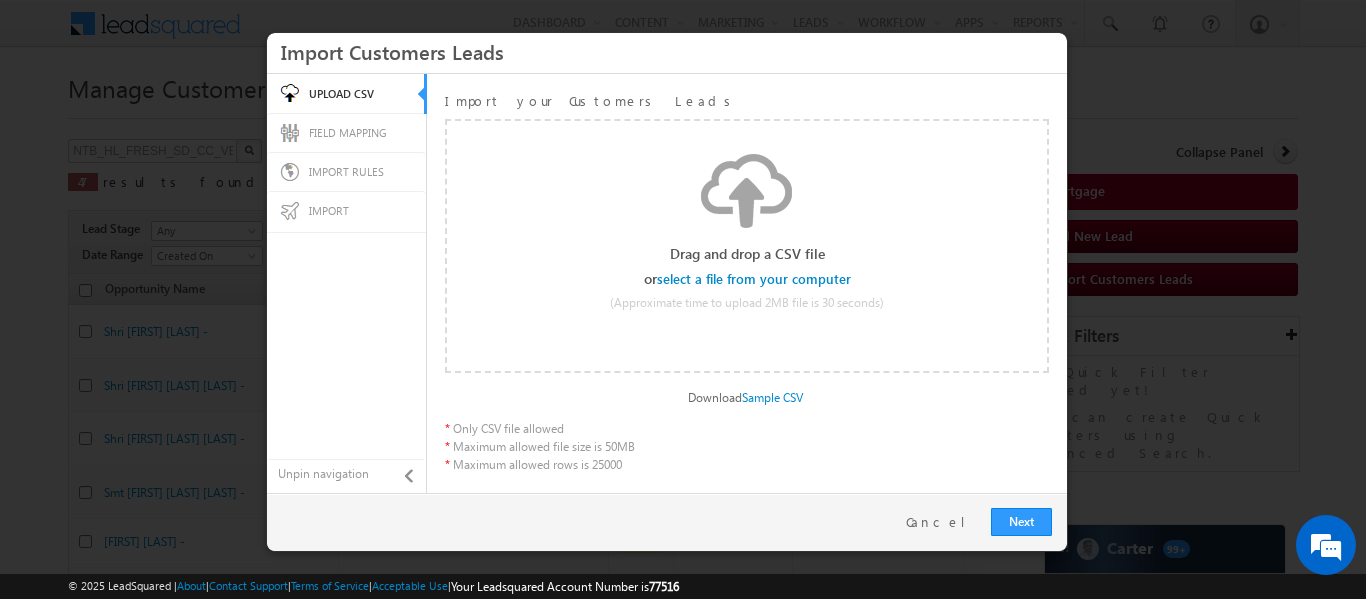 click at bounding box center (755, 279) 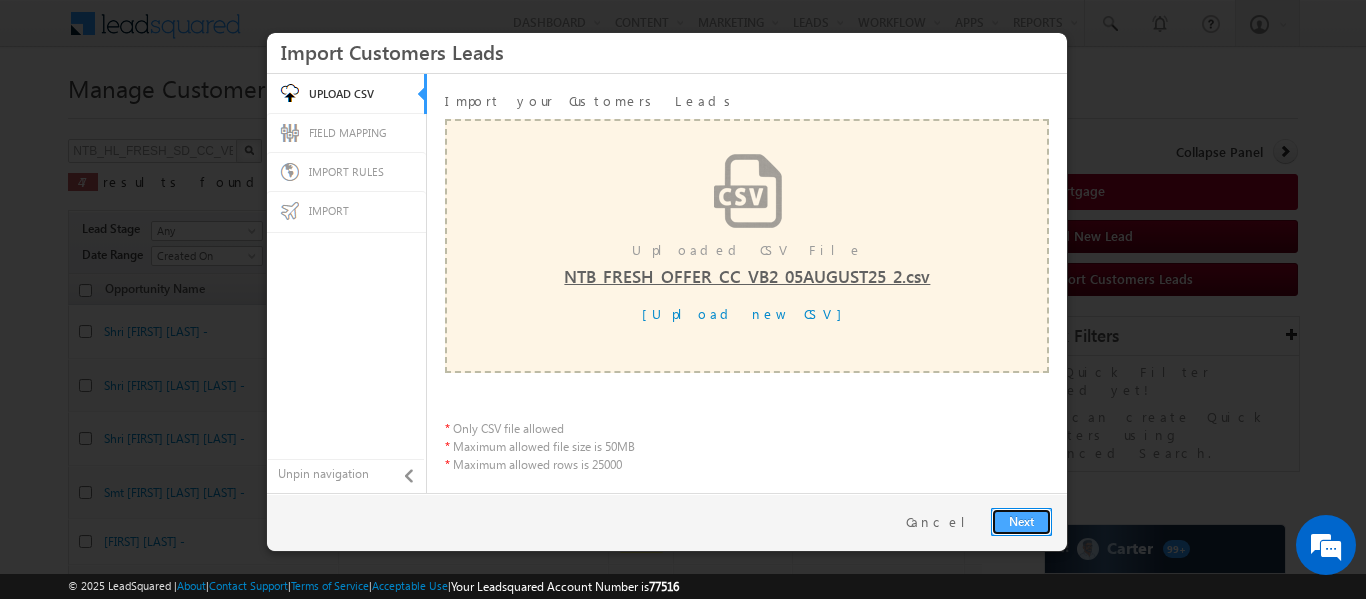 click on "Next" at bounding box center (1021, 522) 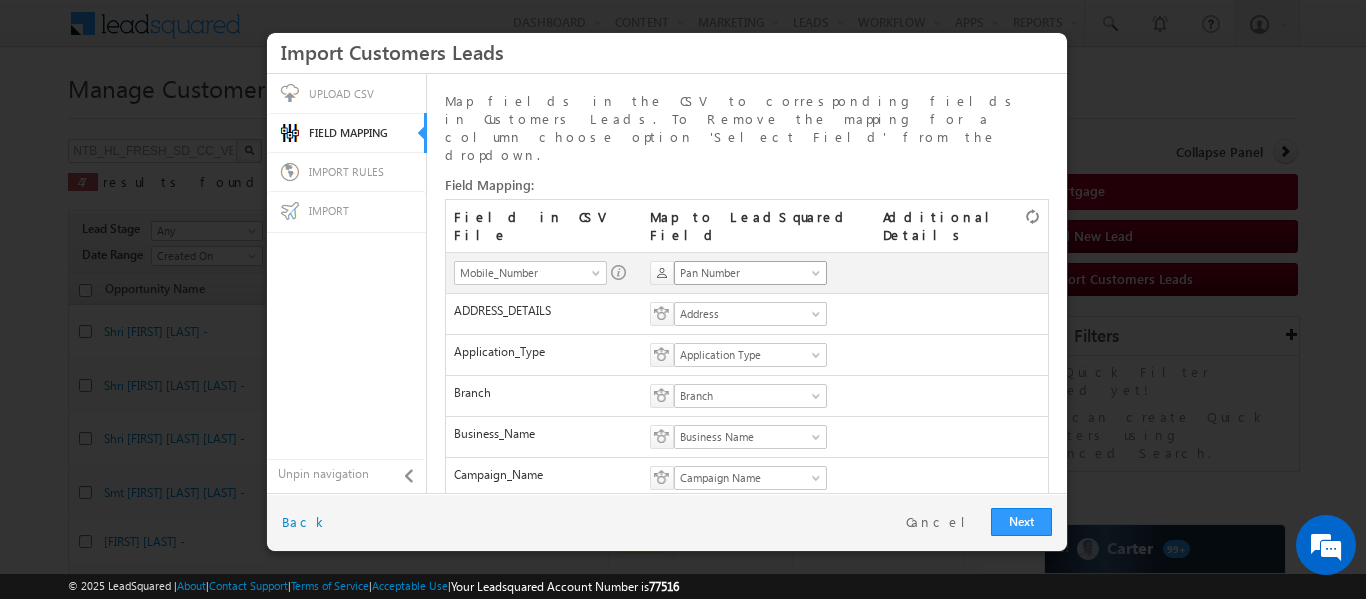 click on "Pan Number" at bounding box center [744, 273] 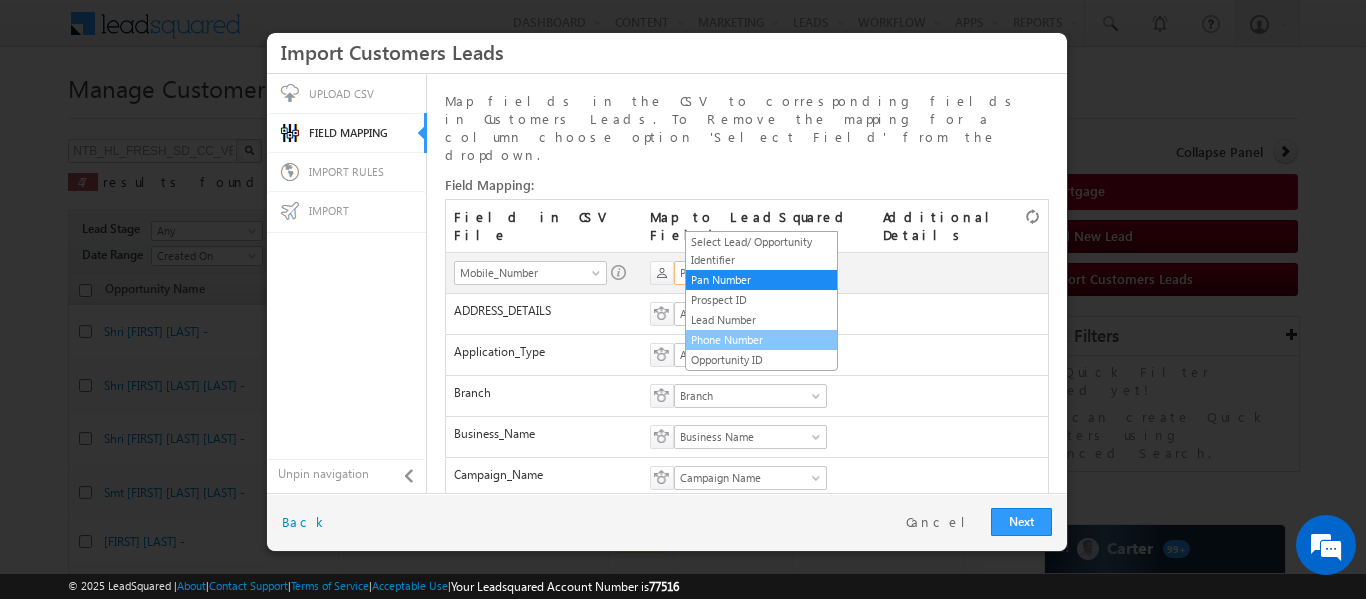 click on "Phone Number" at bounding box center [761, 340] 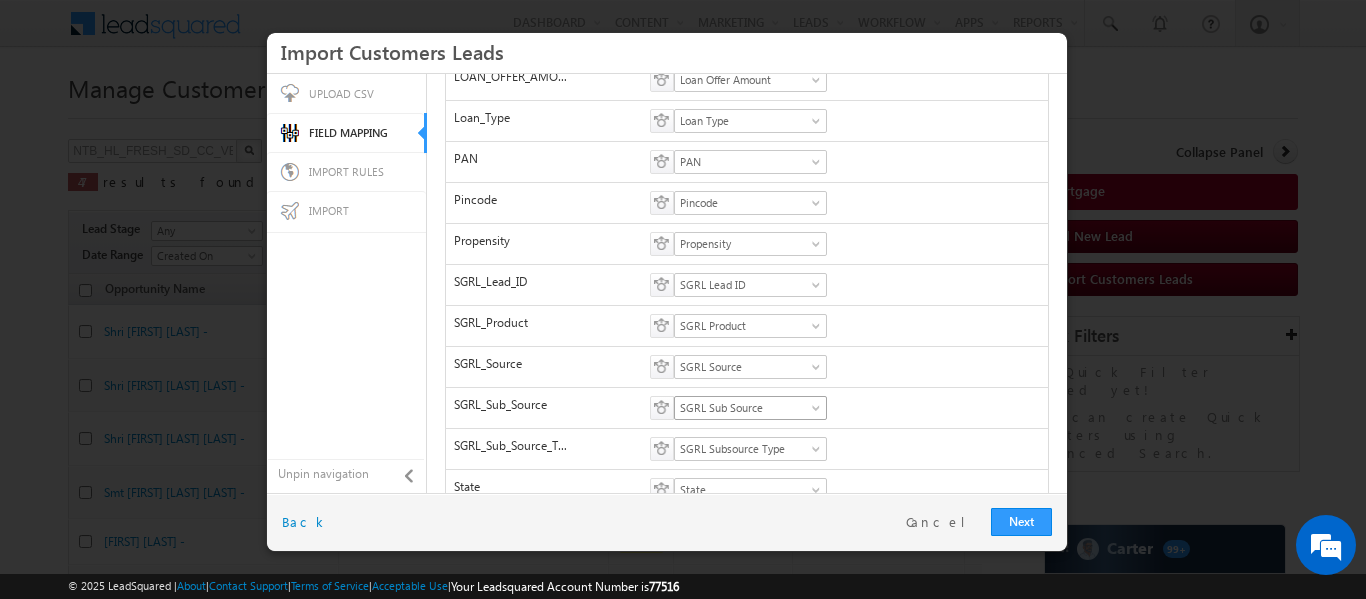 scroll, scrollTop: 823, scrollLeft: 0, axis: vertical 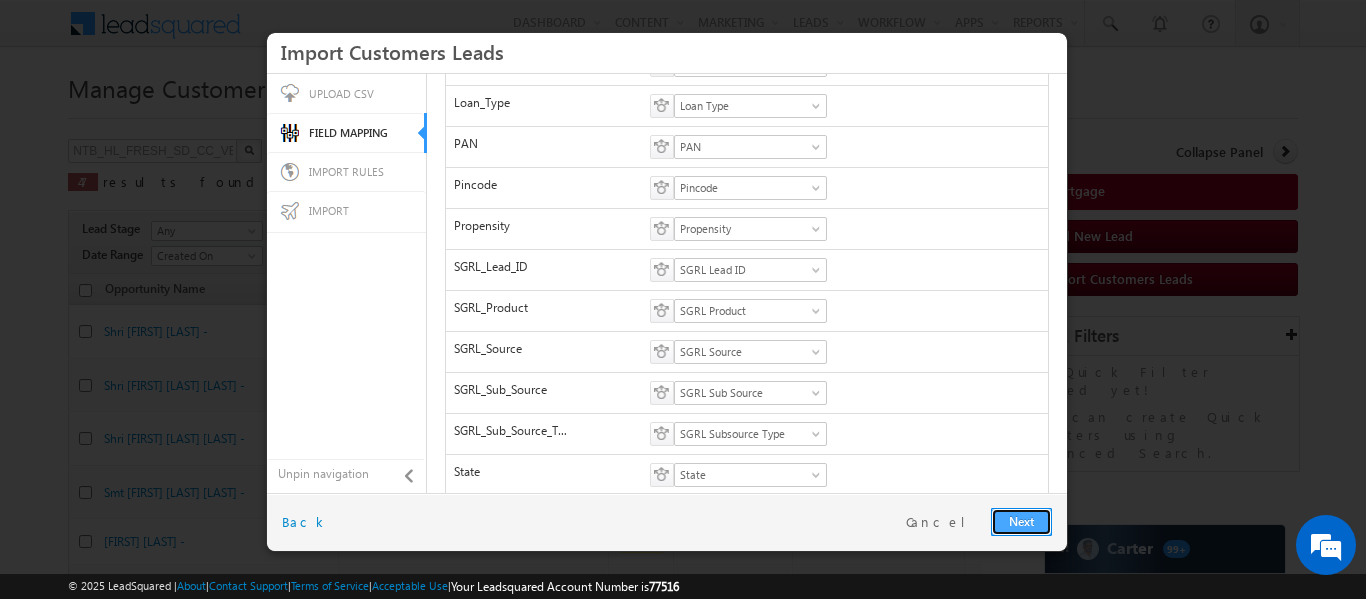 click on "Next" at bounding box center (1021, 522) 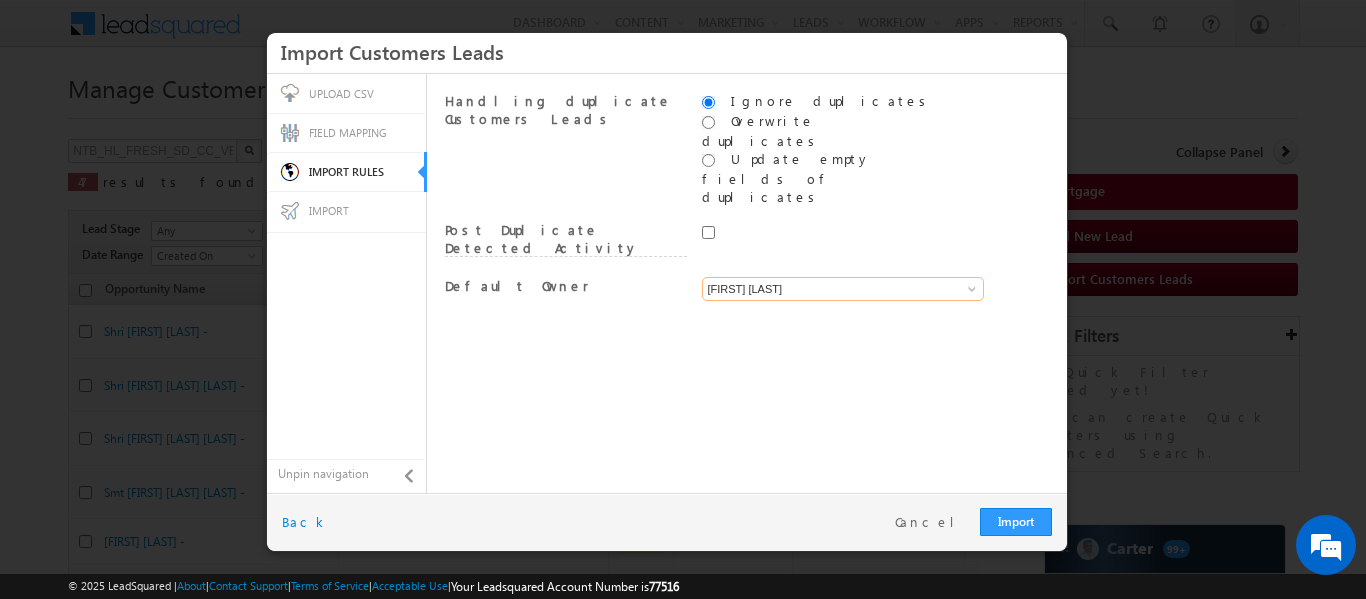 click on "[FIRST] [LAST]" at bounding box center [843, 289] 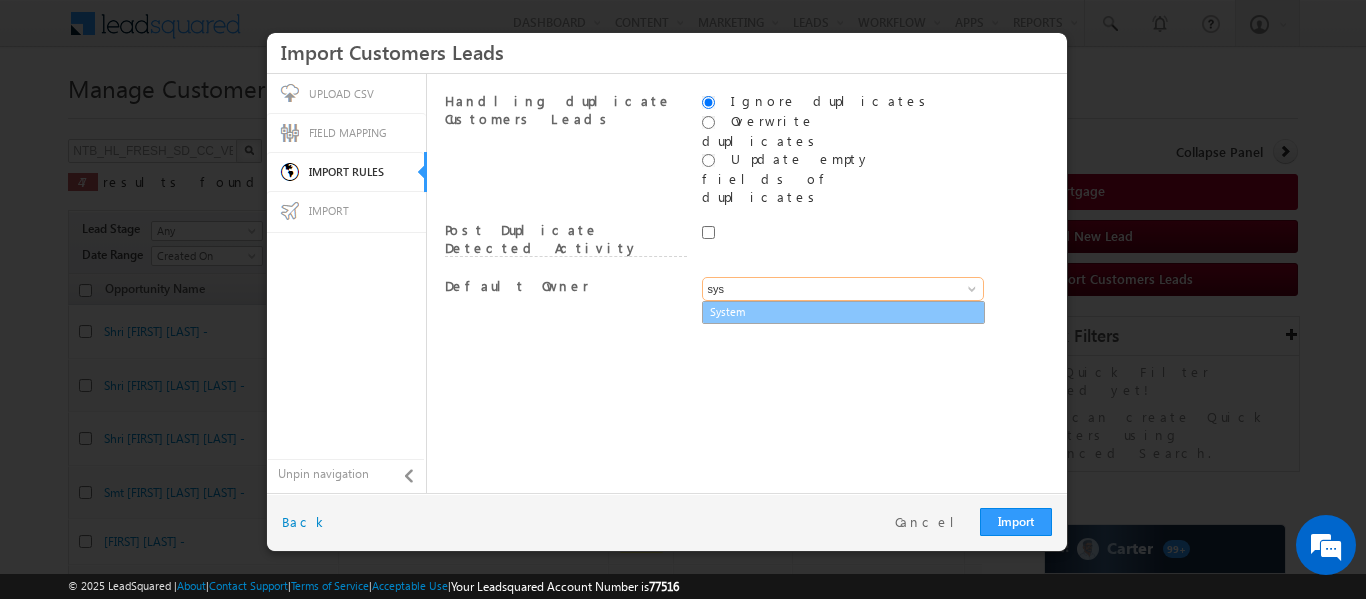 click on "System" at bounding box center [843, 312] 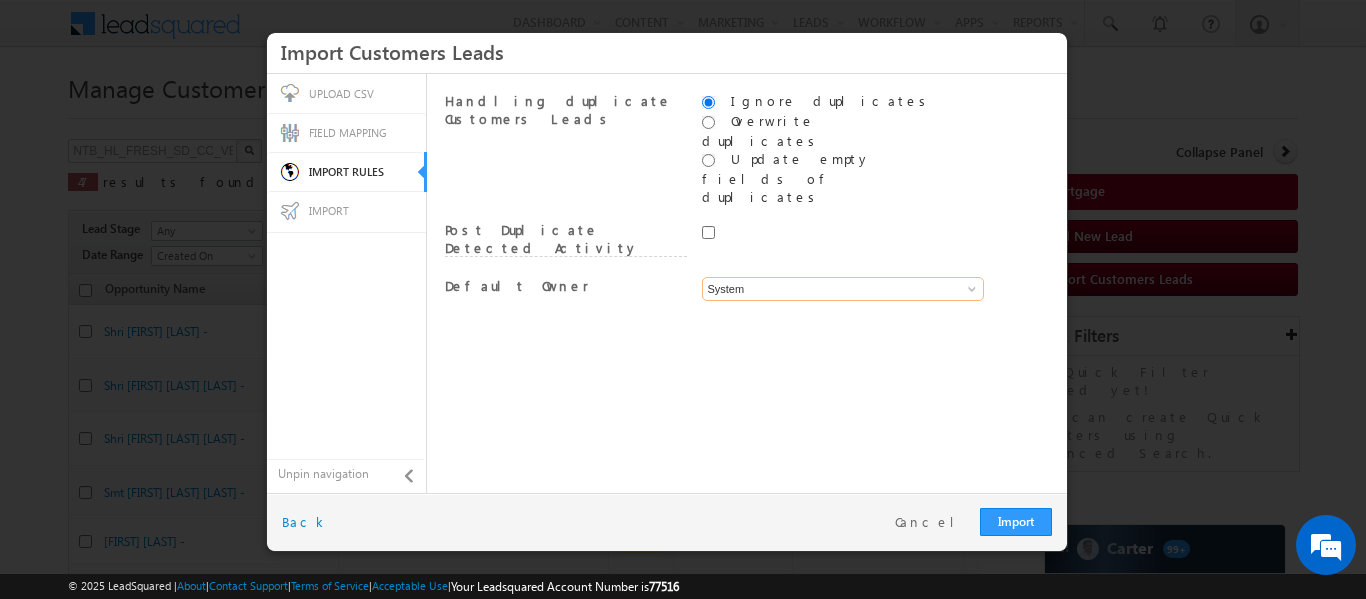 type on "System" 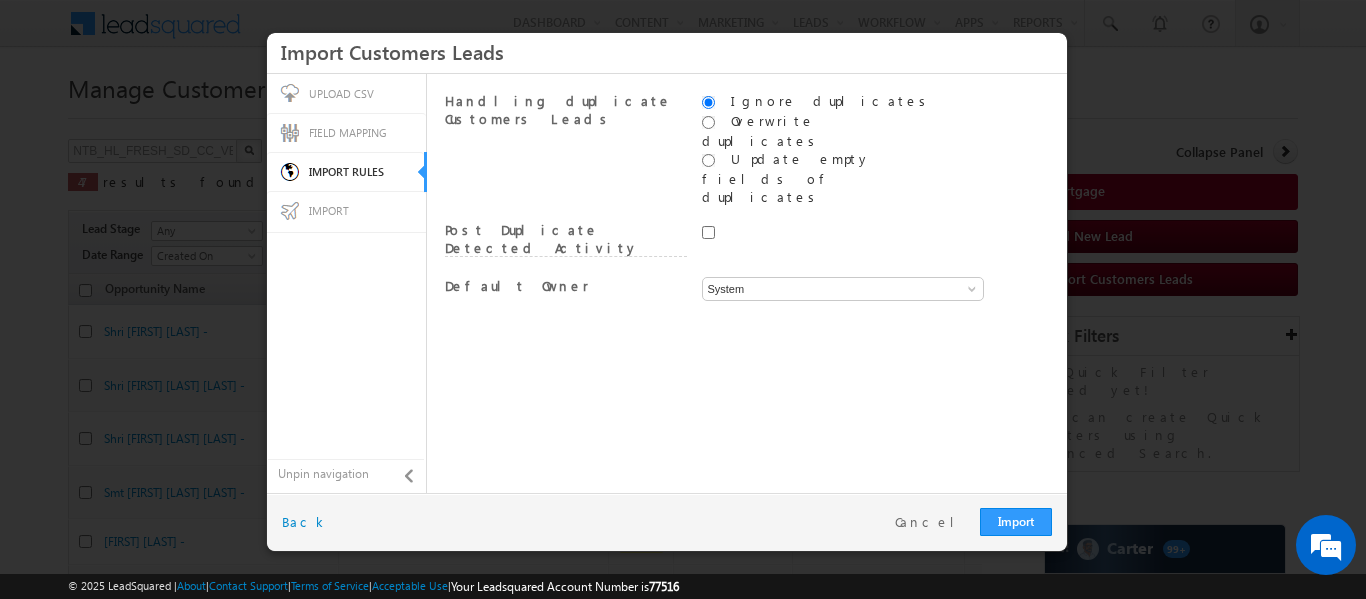 click on "Import
Restart
Cancel
Back" at bounding box center [667, 522] 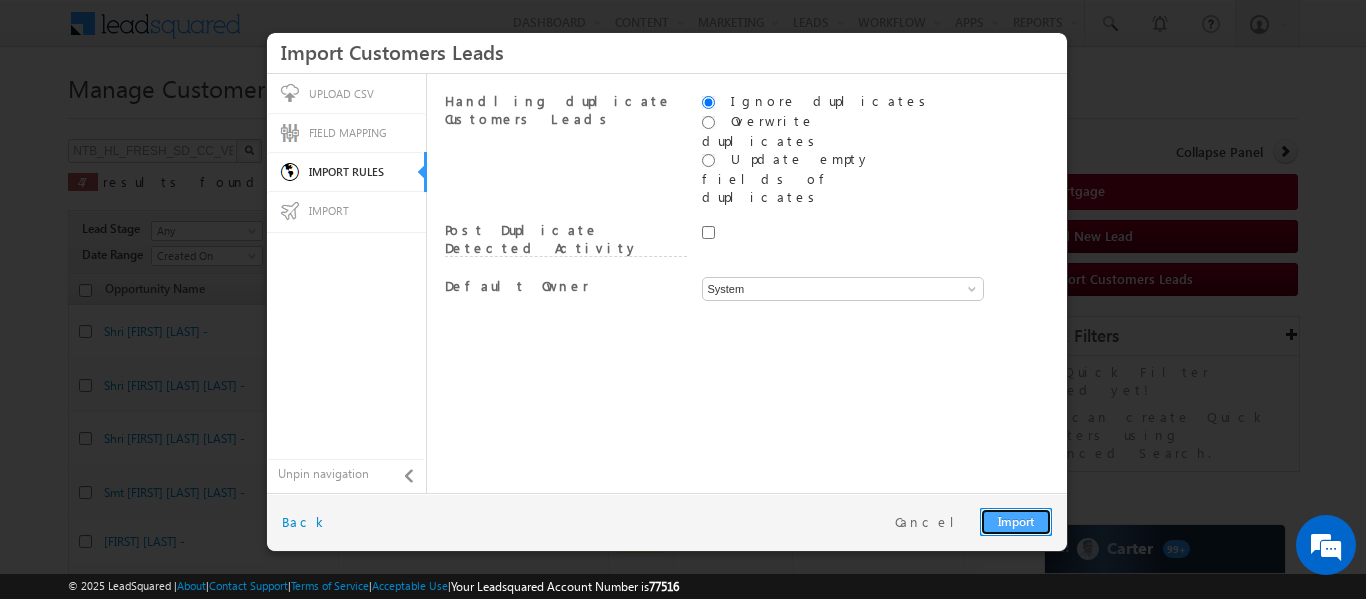 click on "Import" at bounding box center (1016, 522) 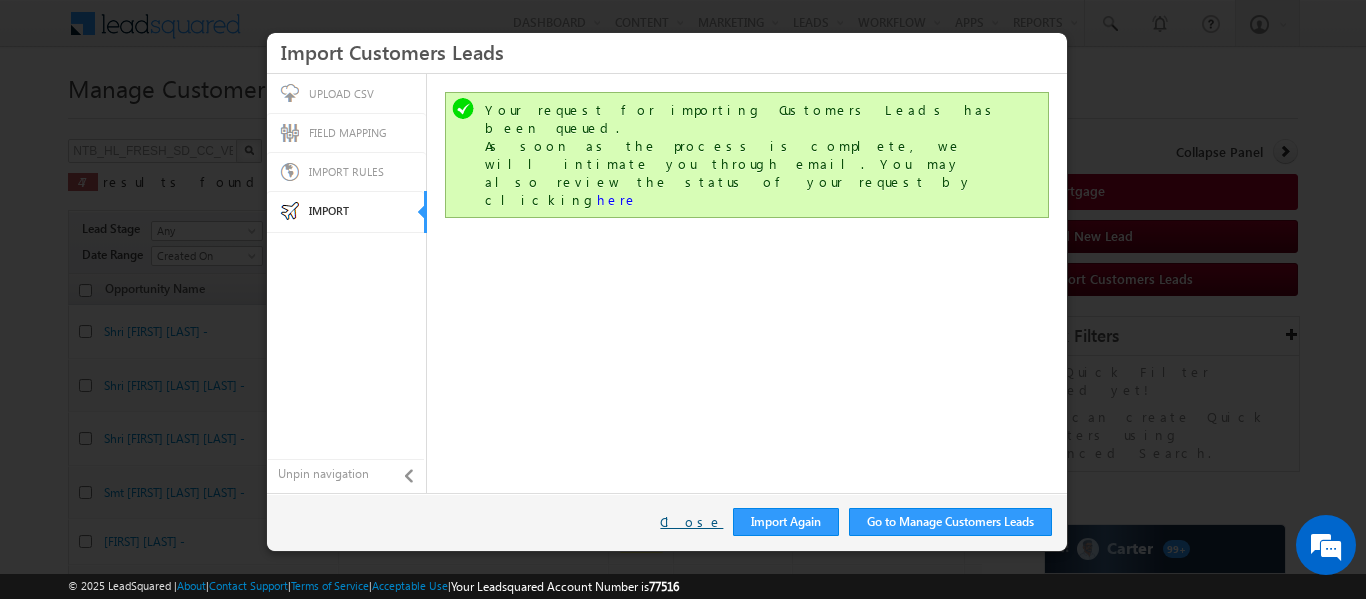 click on "Close" at bounding box center (691, 522) 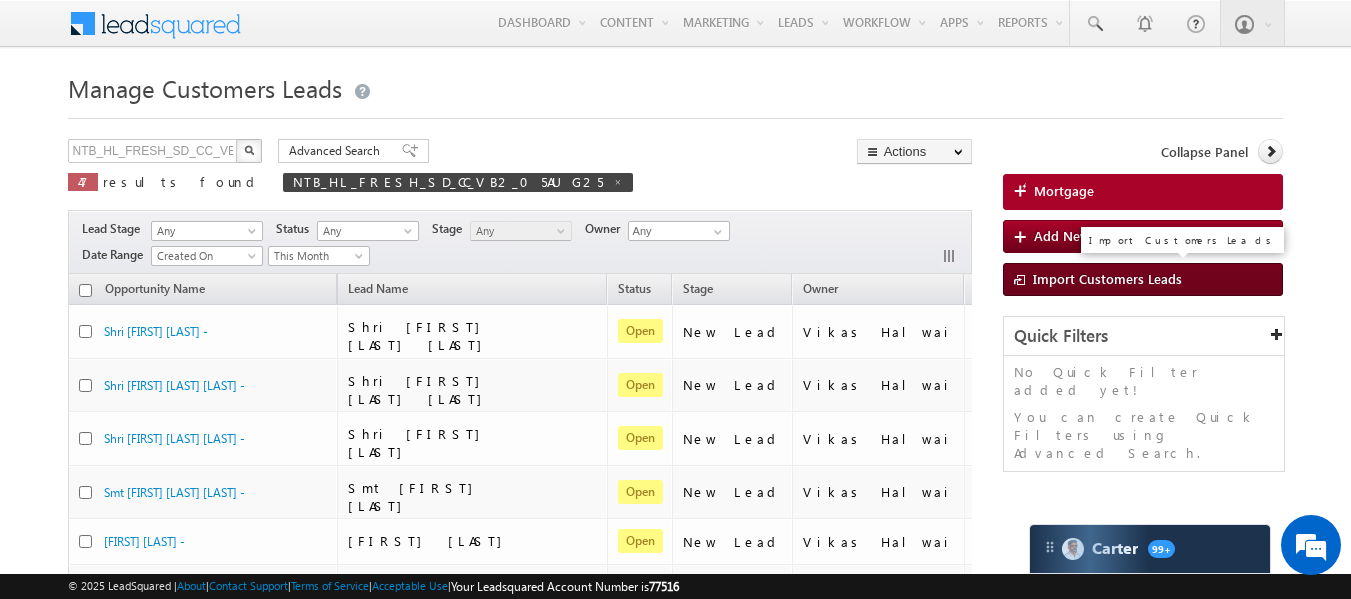 click on "Import Customers Leads" at bounding box center (1107, 278) 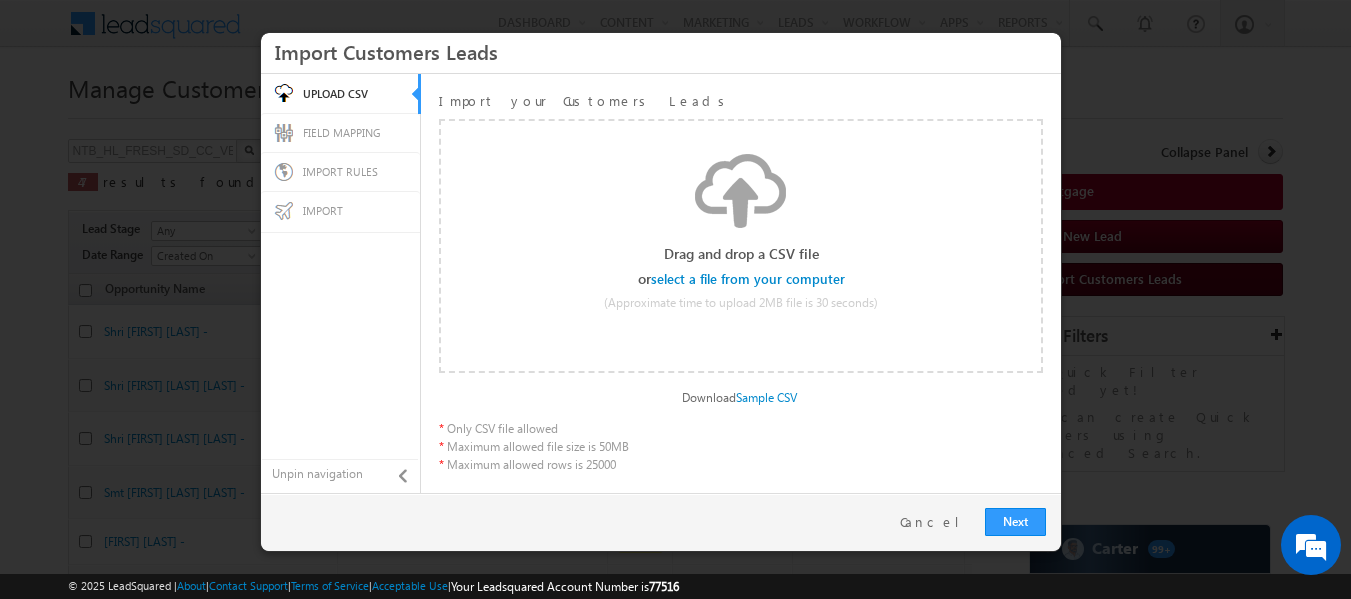 click on "Drag and drop a CSV file
or  select a file from your computer
(Approximate time to upload 2MB file is 30 seconds)
Download
Sample CSV
Select file Drop files here to upload
[No File Uploaded]" at bounding box center [741, 246] 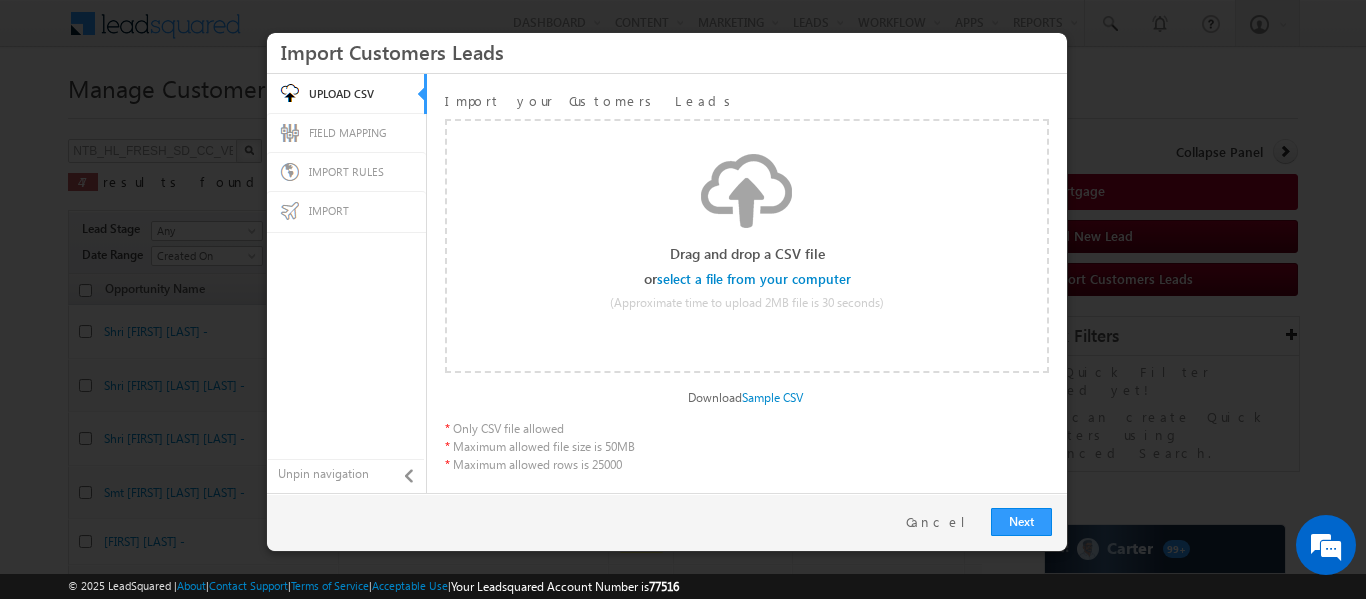click at bounding box center (755, 279) 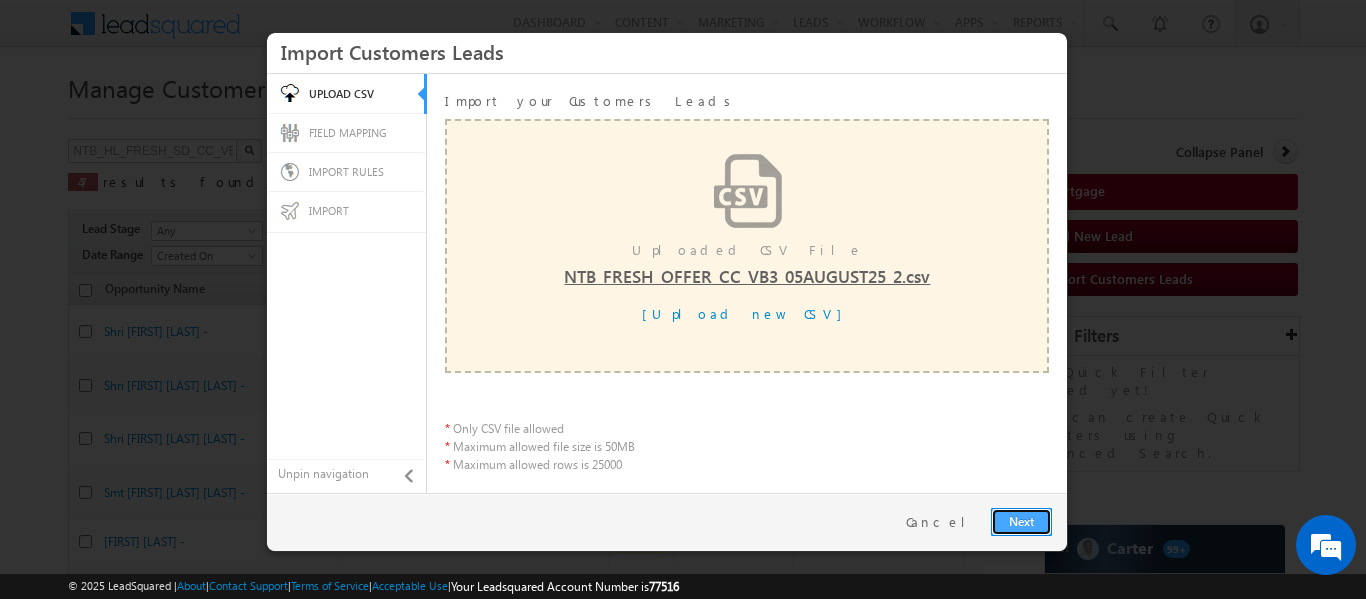 click on "Next" at bounding box center (1021, 522) 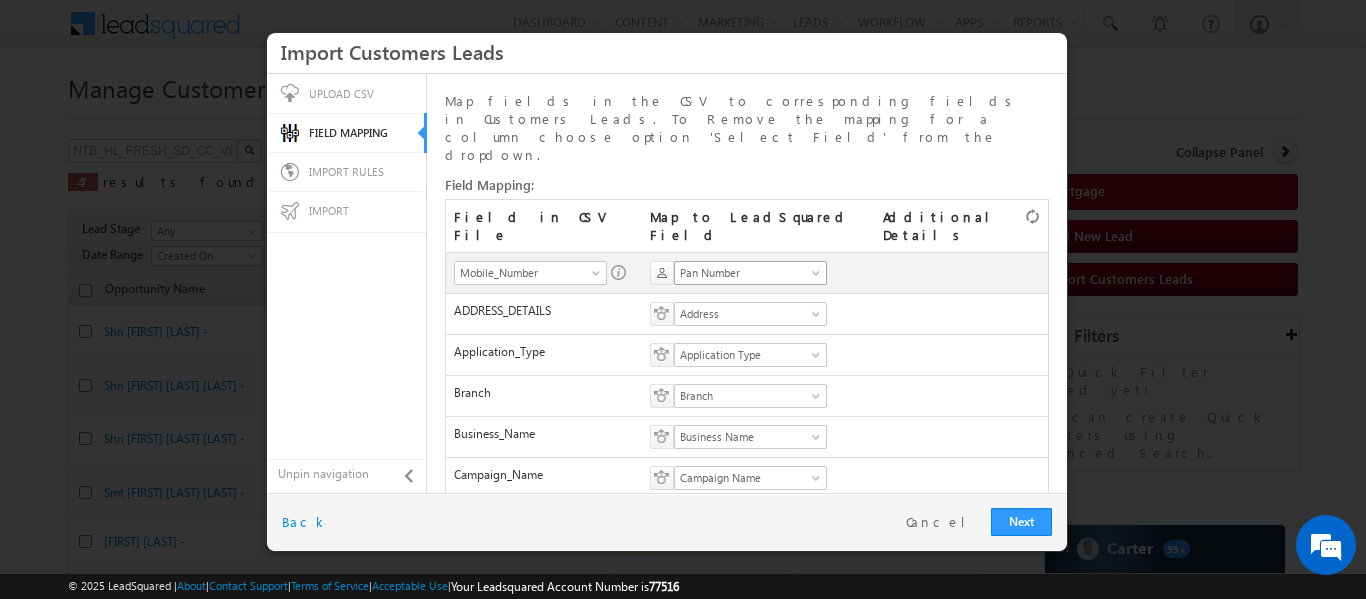 click on "Pan Number" at bounding box center (744, 273) 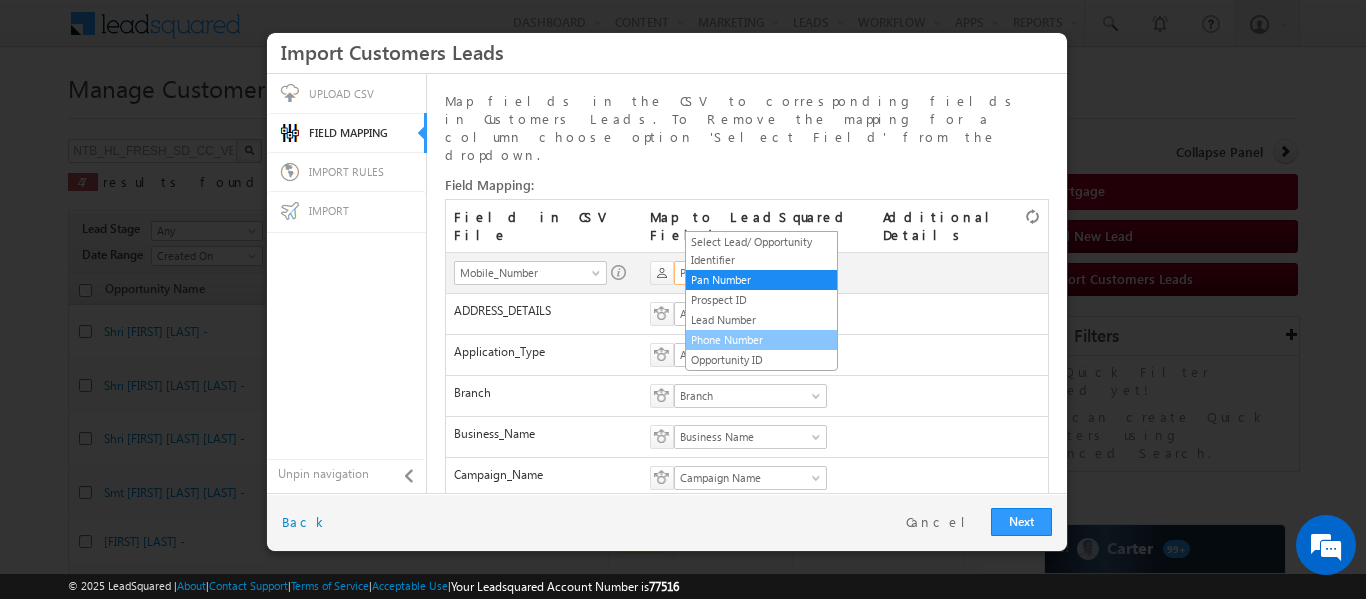 click on "Phone Number" at bounding box center [761, 340] 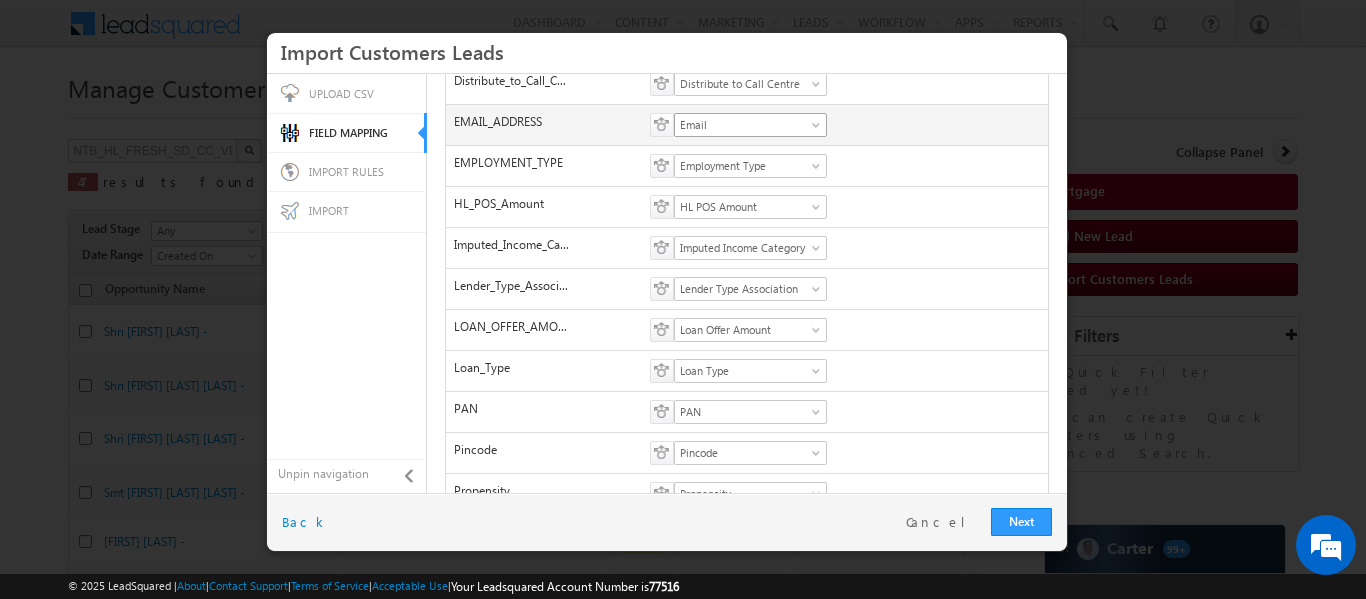 scroll, scrollTop: 826, scrollLeft: 0, axis: vertical 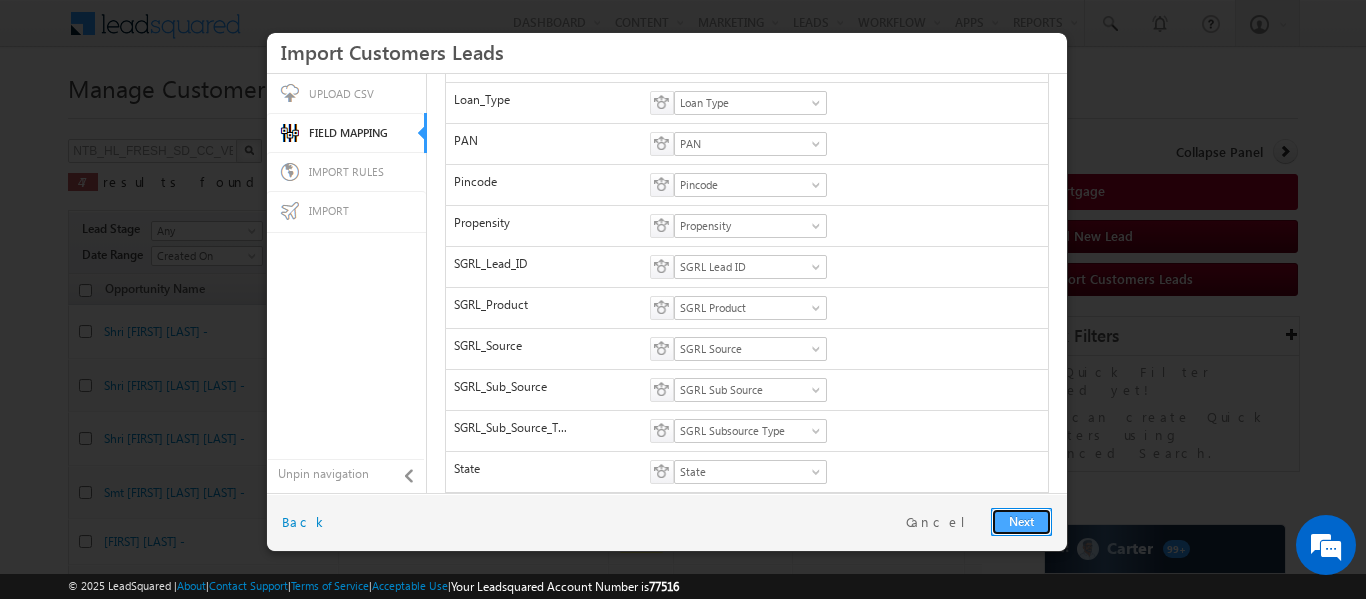 click on "Next" at bounding box center [1021, 522] 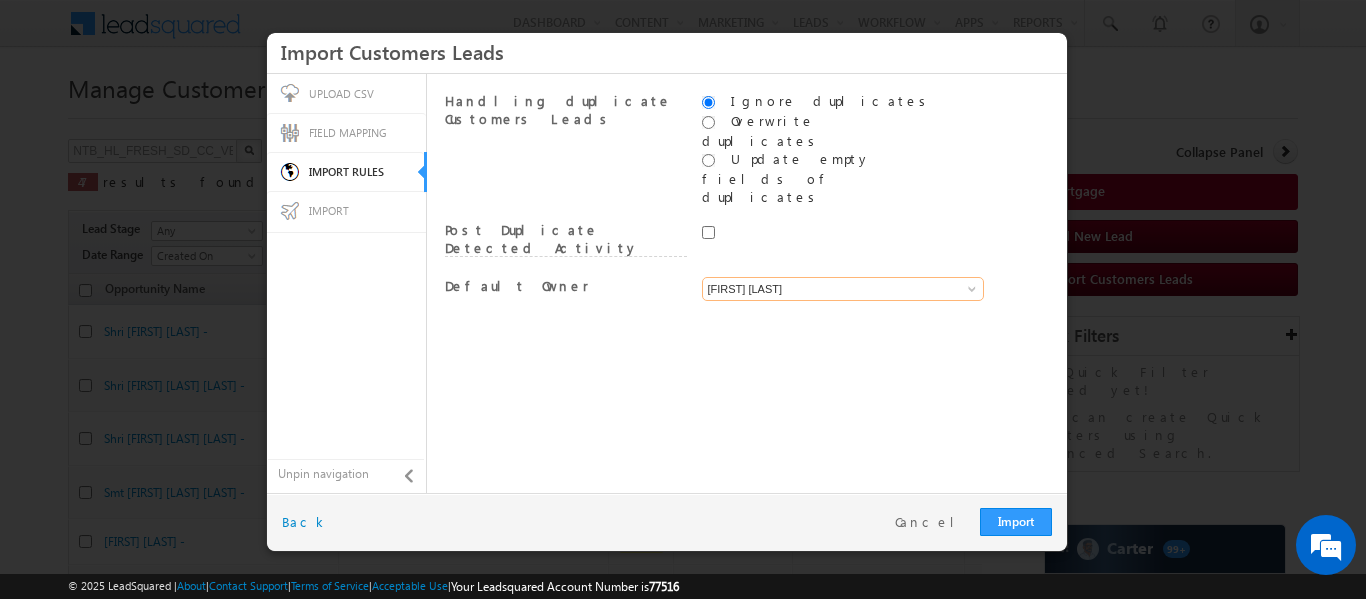 click on "[FIRST] [LAST]" at bounding box center [843, 289] 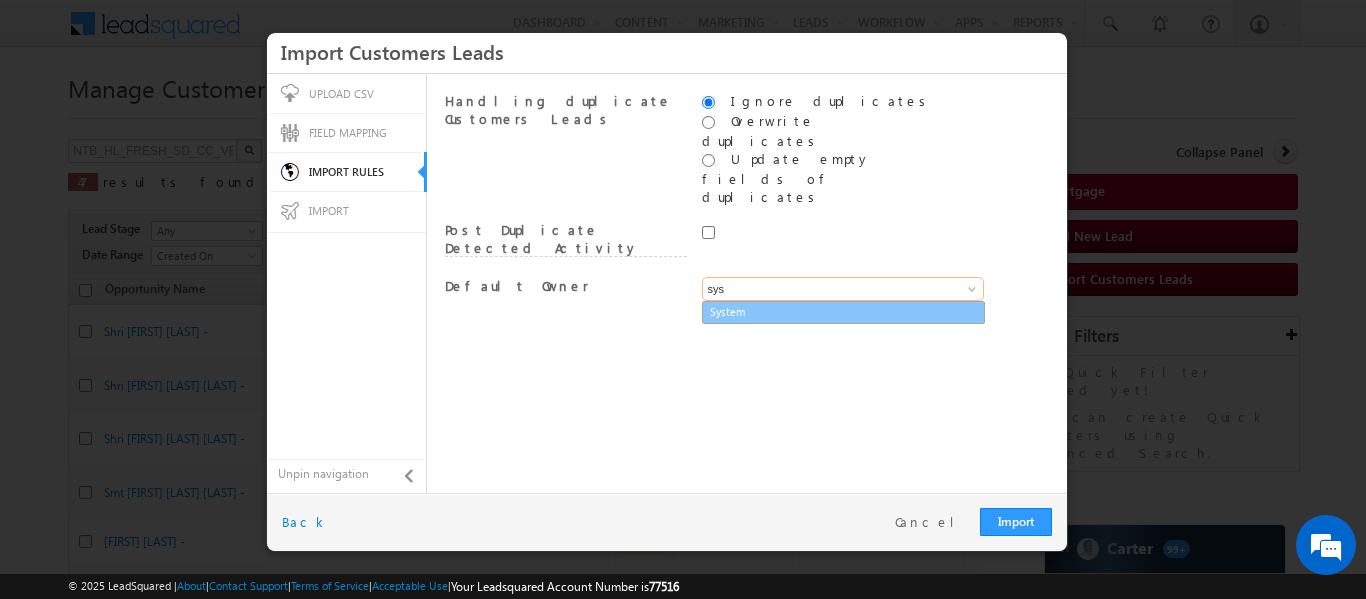 click on "System" at bounding box center [843, 312] 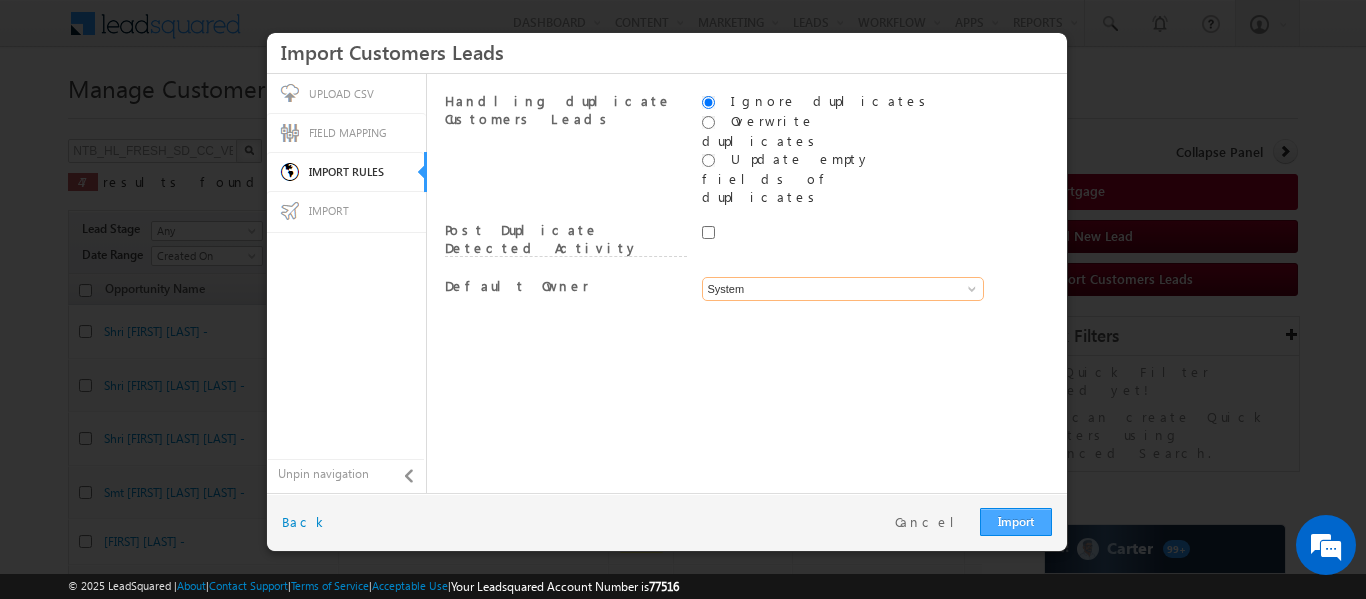 type on "System" 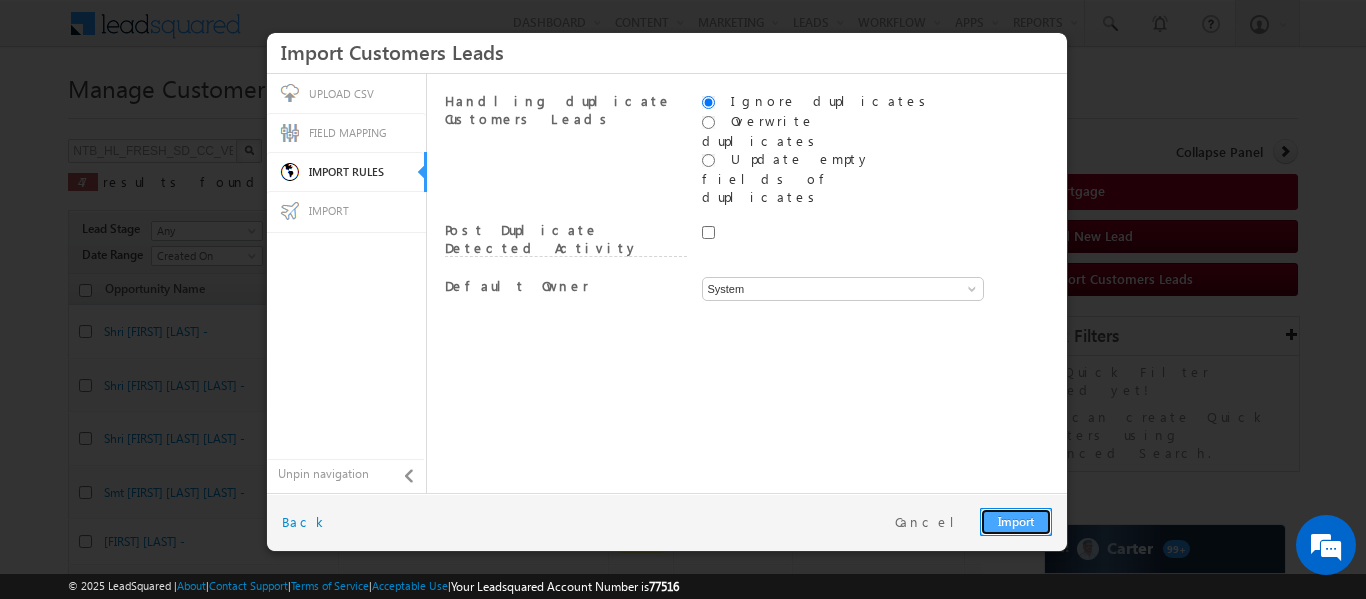 click on "Import" at bounding box center (1016, 522) 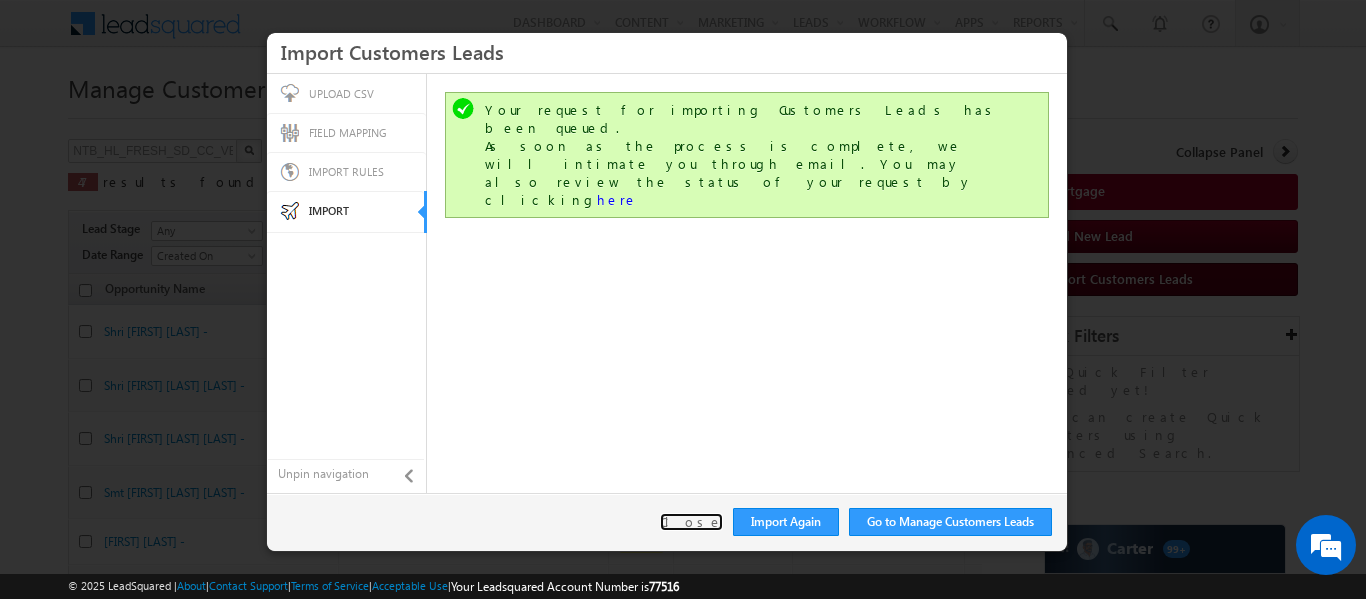 click on "Close" at bounding box center [691, 522] 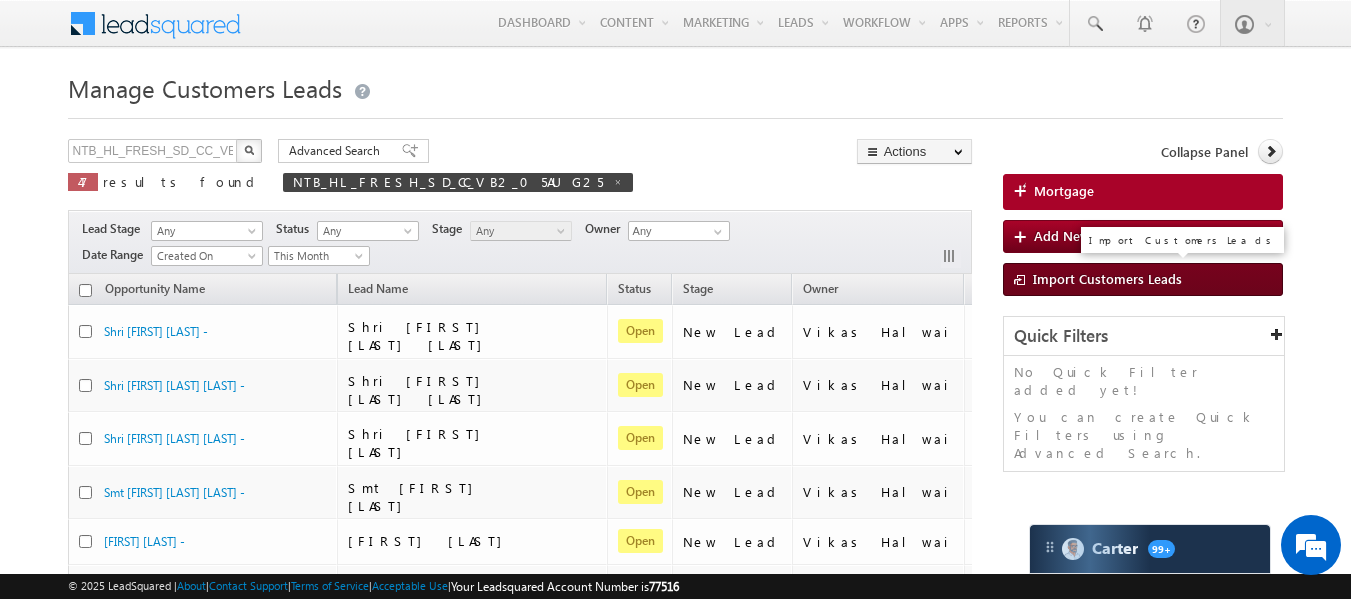 click on "Import Customers Leads" at bounding box center [1107, 278] 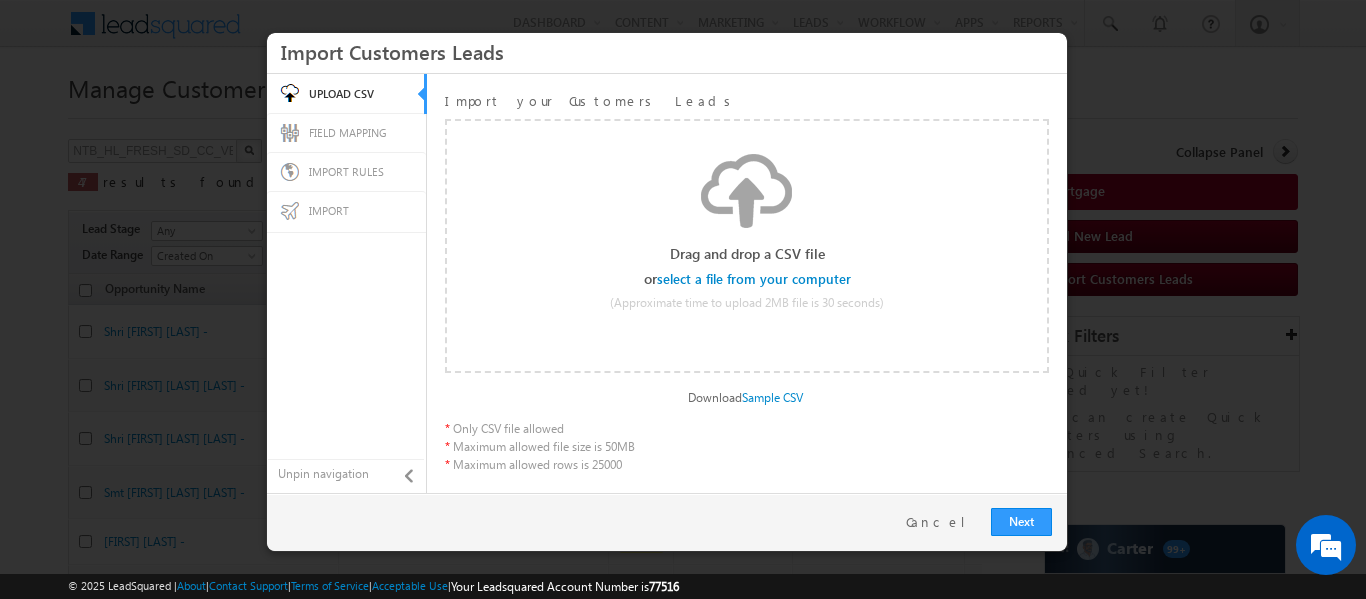 click at bounding box center [755, 279] 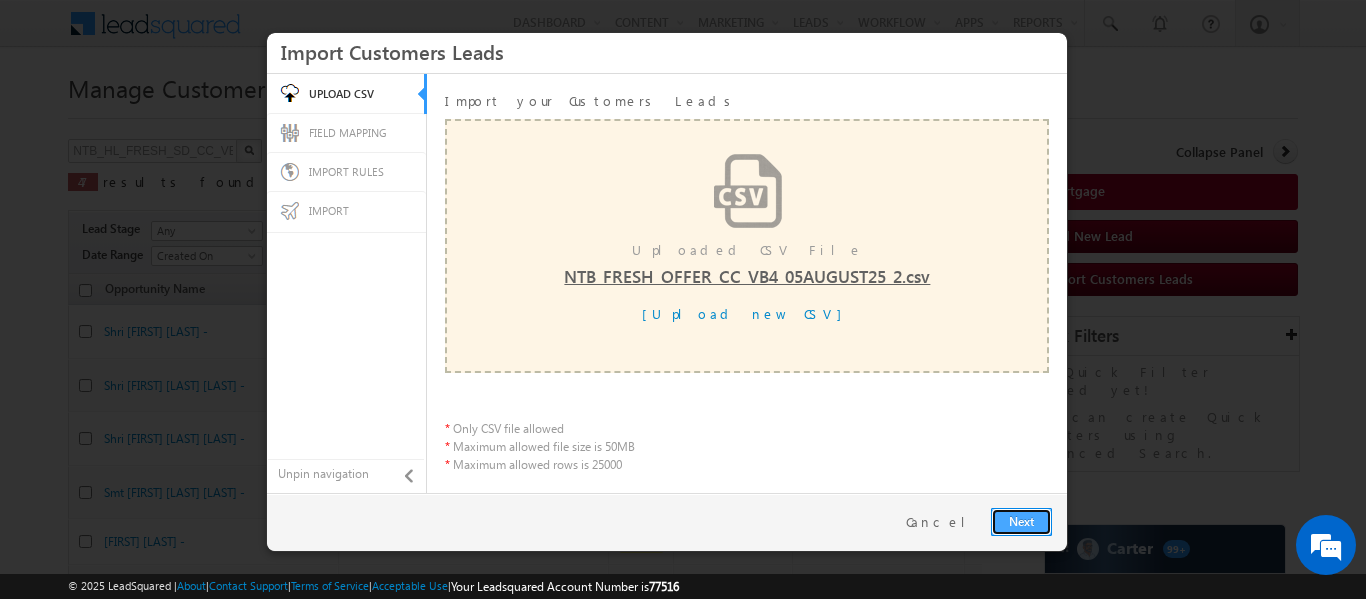 click on "Next" at bounding box center (1021, 522) 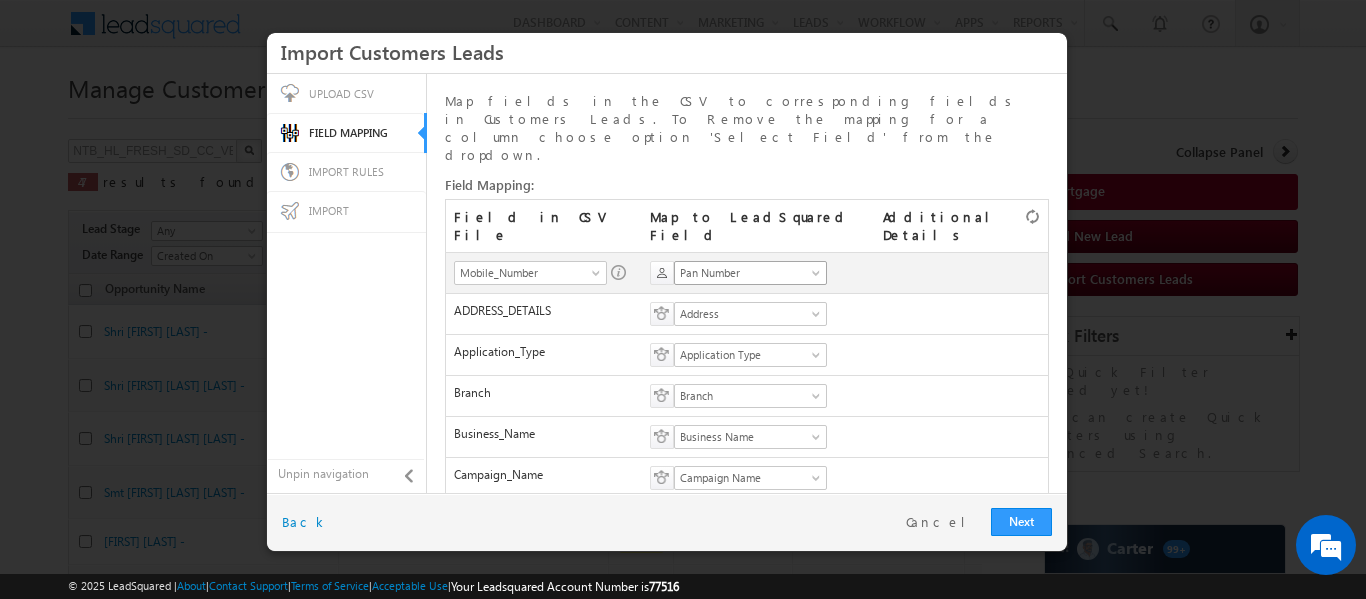 click on "Pan Number" at bounding box center [744, 273] 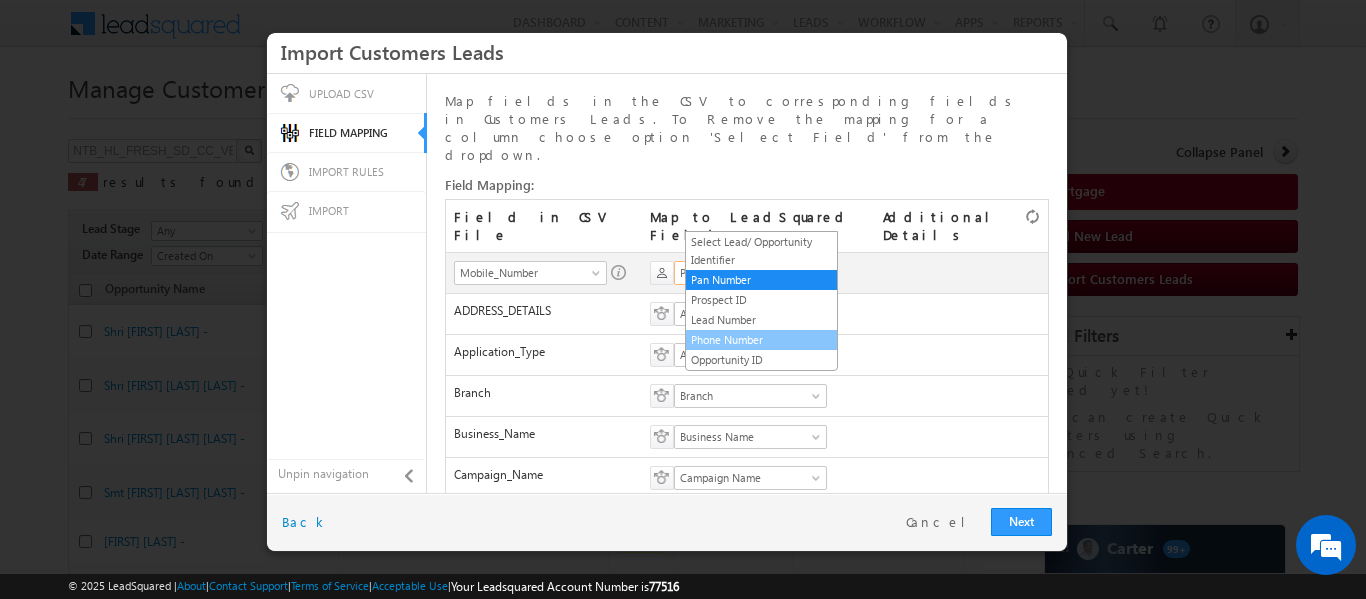 click on "Phone Number" at bounding box center [761, 340] 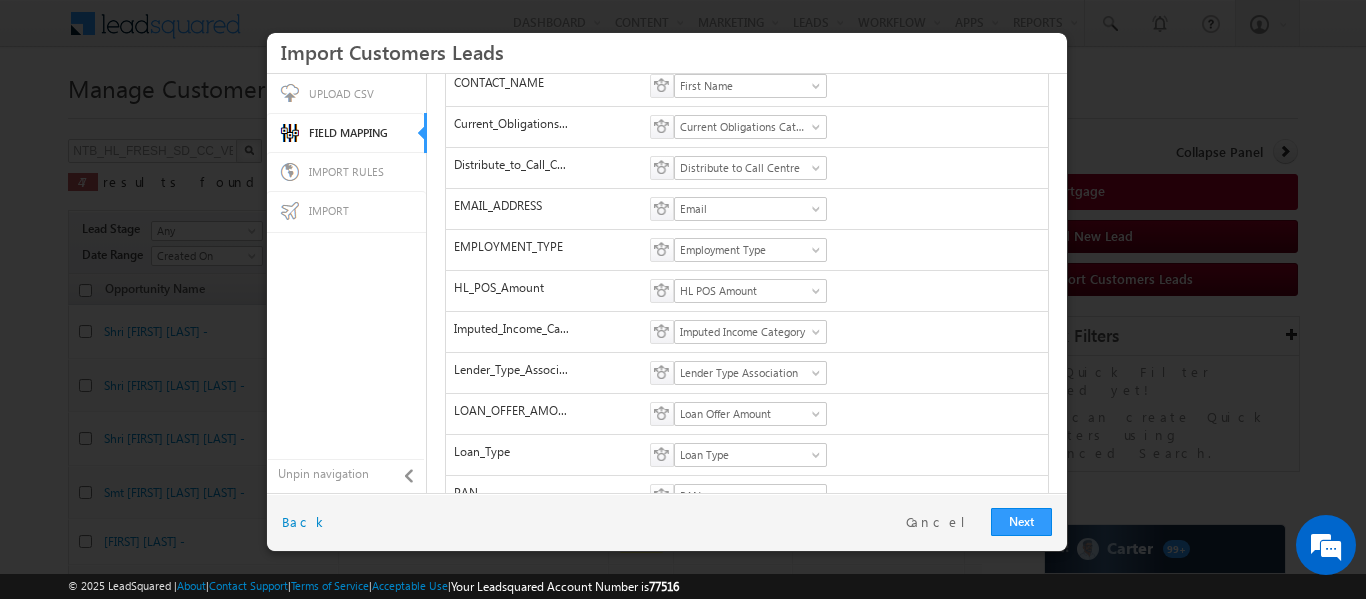 scroll, scrollTop: 826, scrollLeft: 0, axis: vertical 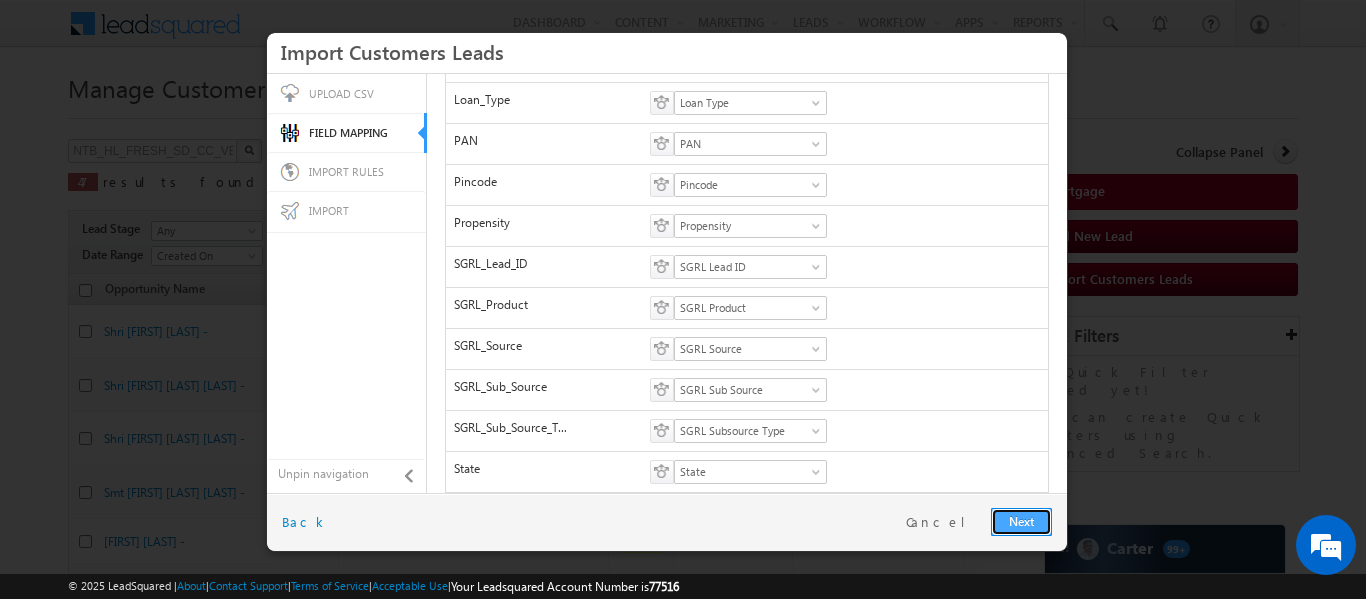click on "Next" at bounding box center [1021, 522] 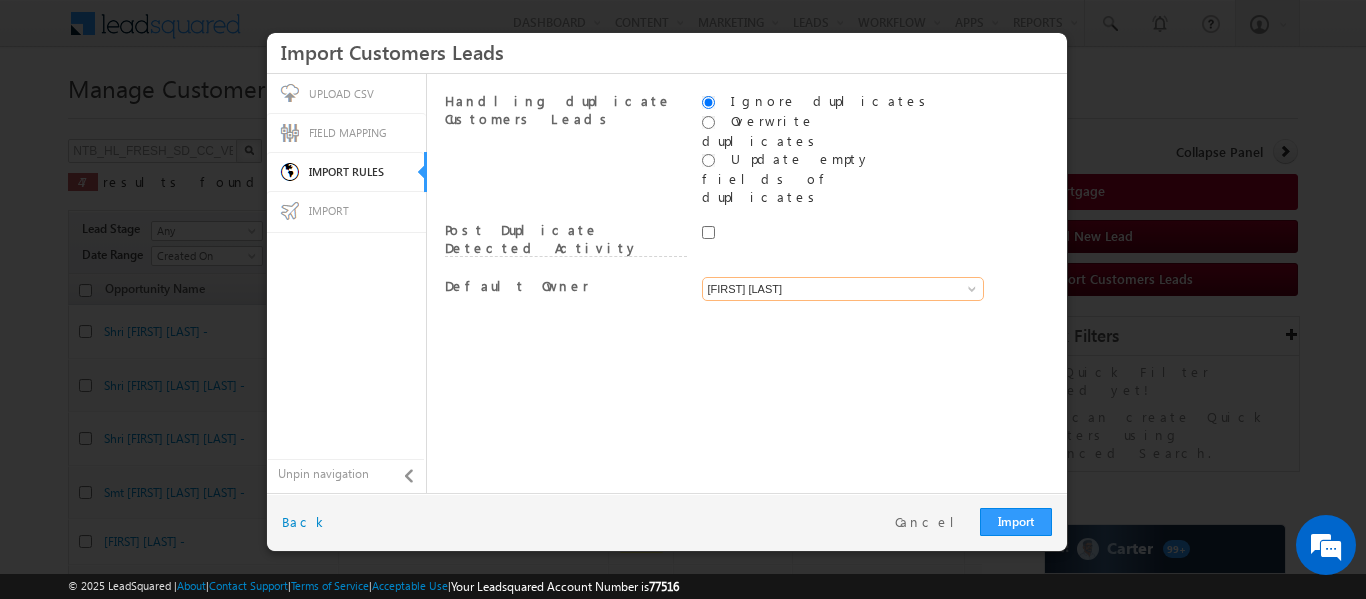 click on "[FIRST] [LAST]" at bounding box center (843, 289) 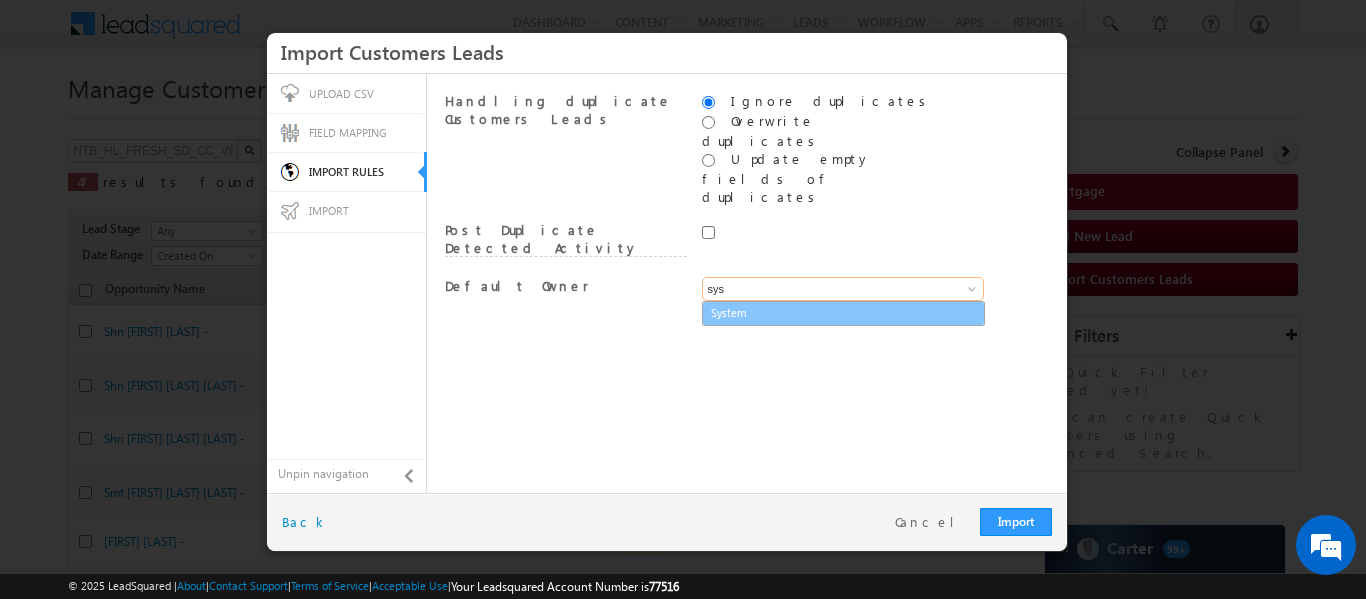 click on "System" at bounding box center [843, 313] 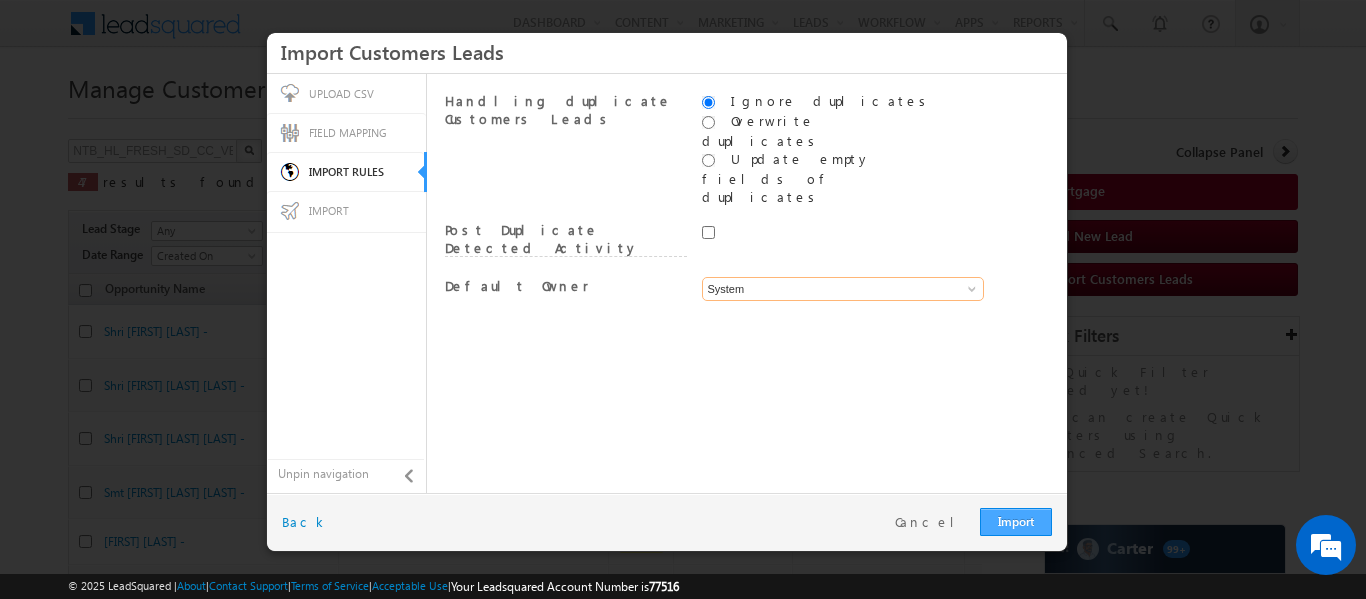 type on "System" 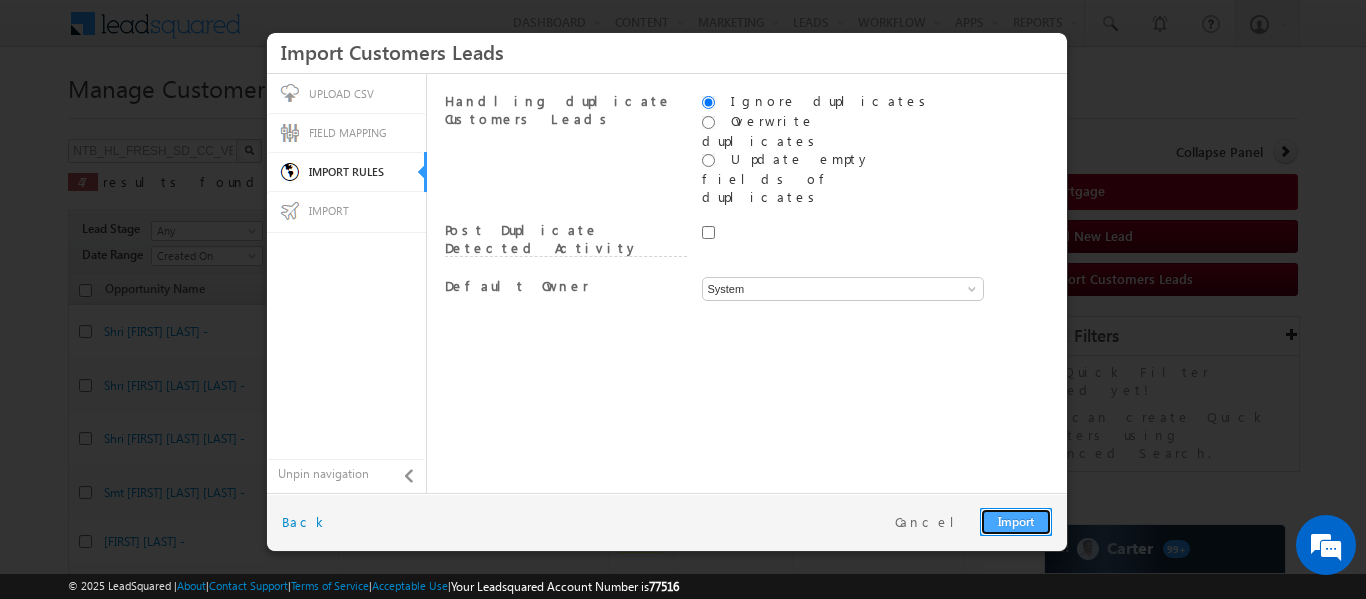 click on "Import" at bounding box center (1016, 522) 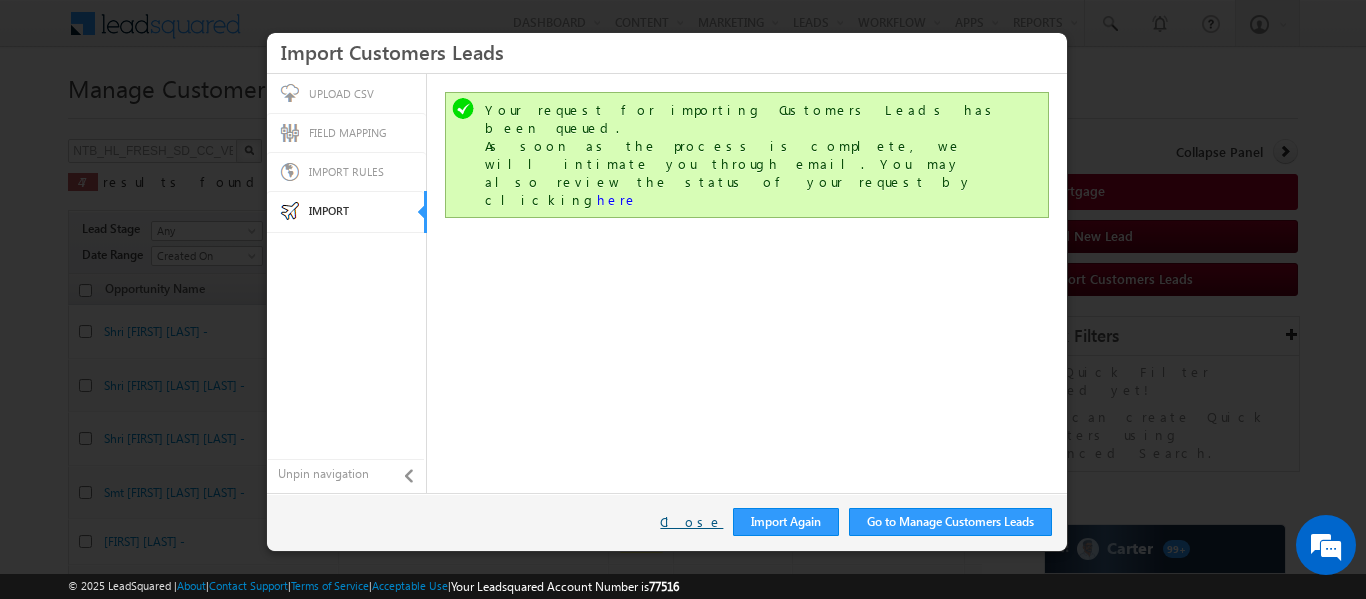 click on "Close" at bounding box center [691, 522] 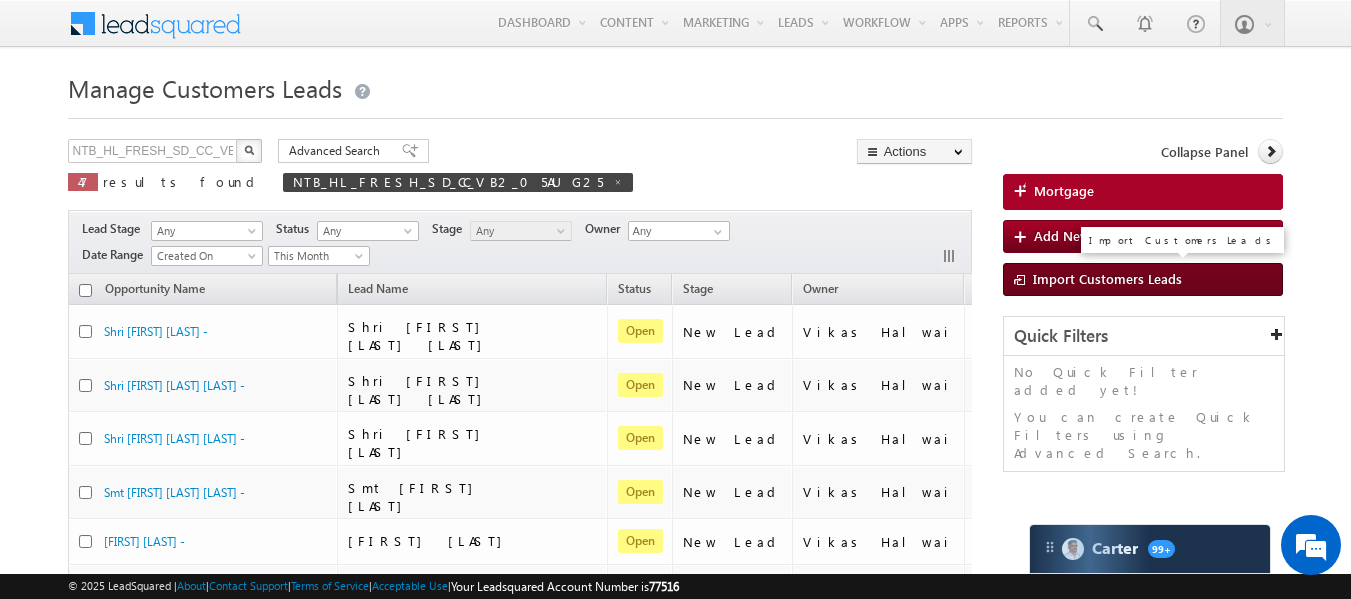 click on "Import Customers Leads" at bounding box center [1143, 279] 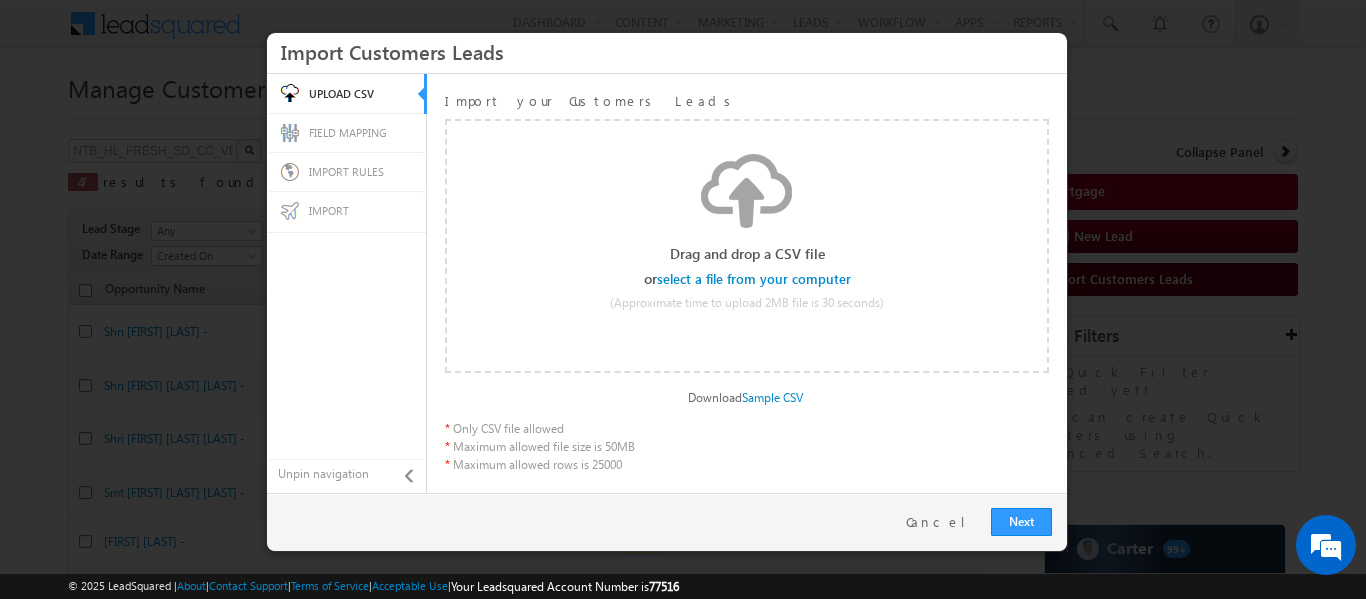 click at bounding box center [683, 299] 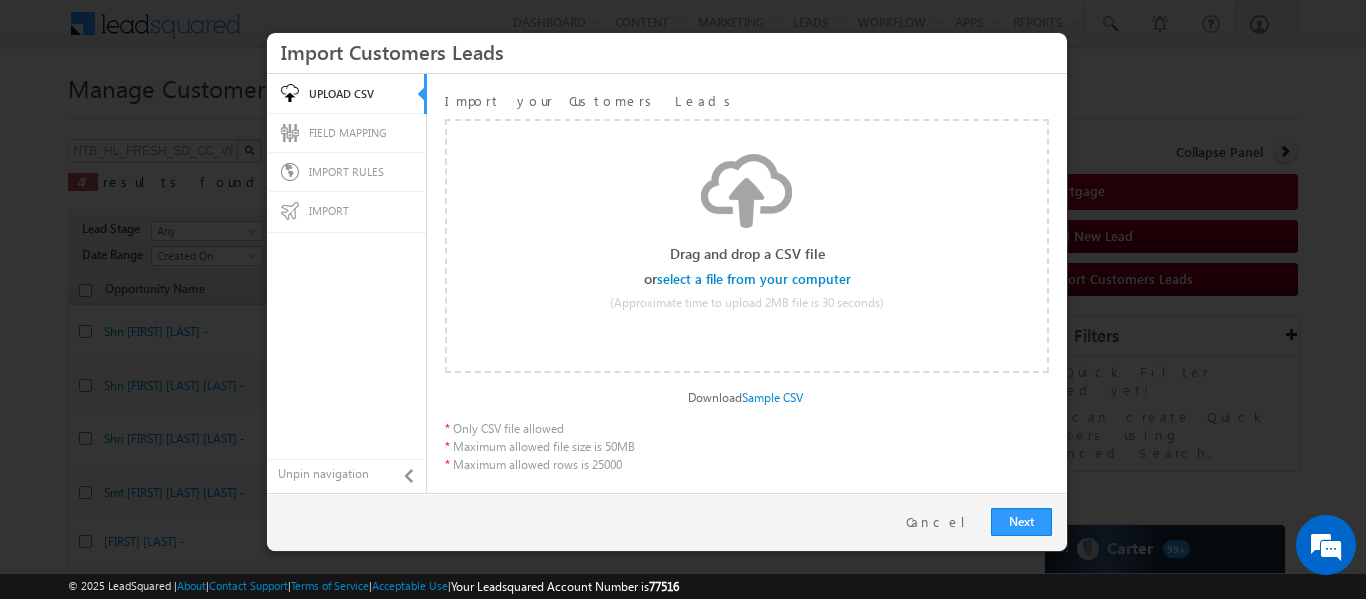 click at bounding box center (755, 279) 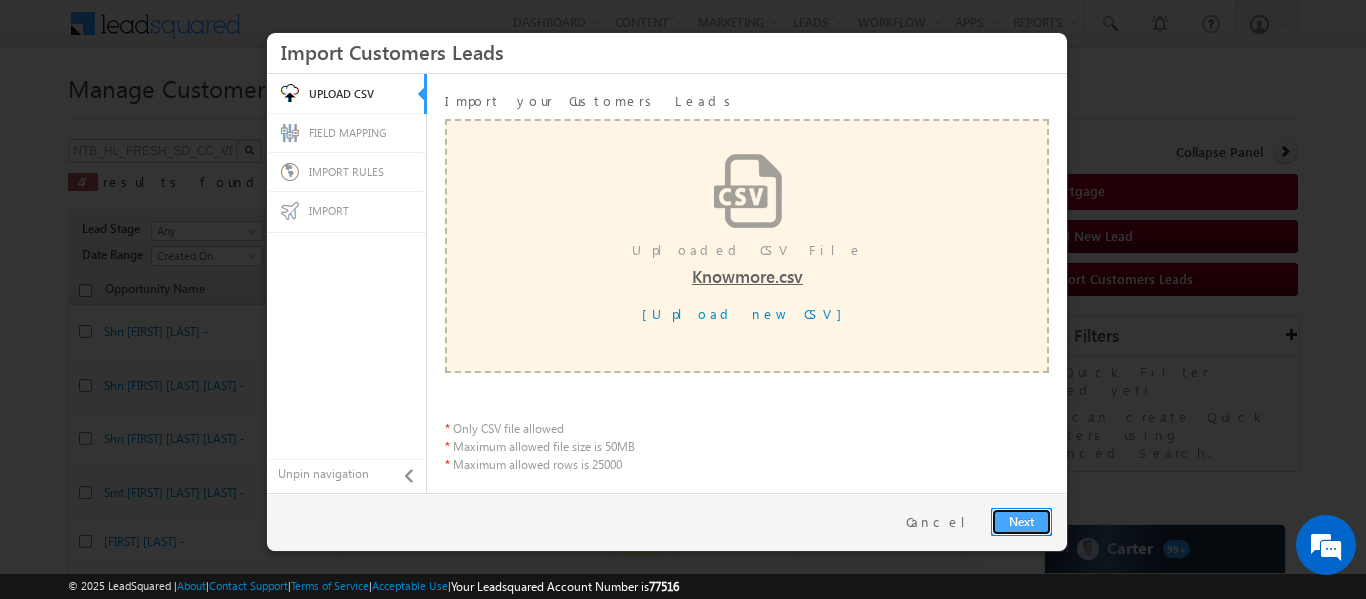click on "Next" at bounding box center (1021, 522) 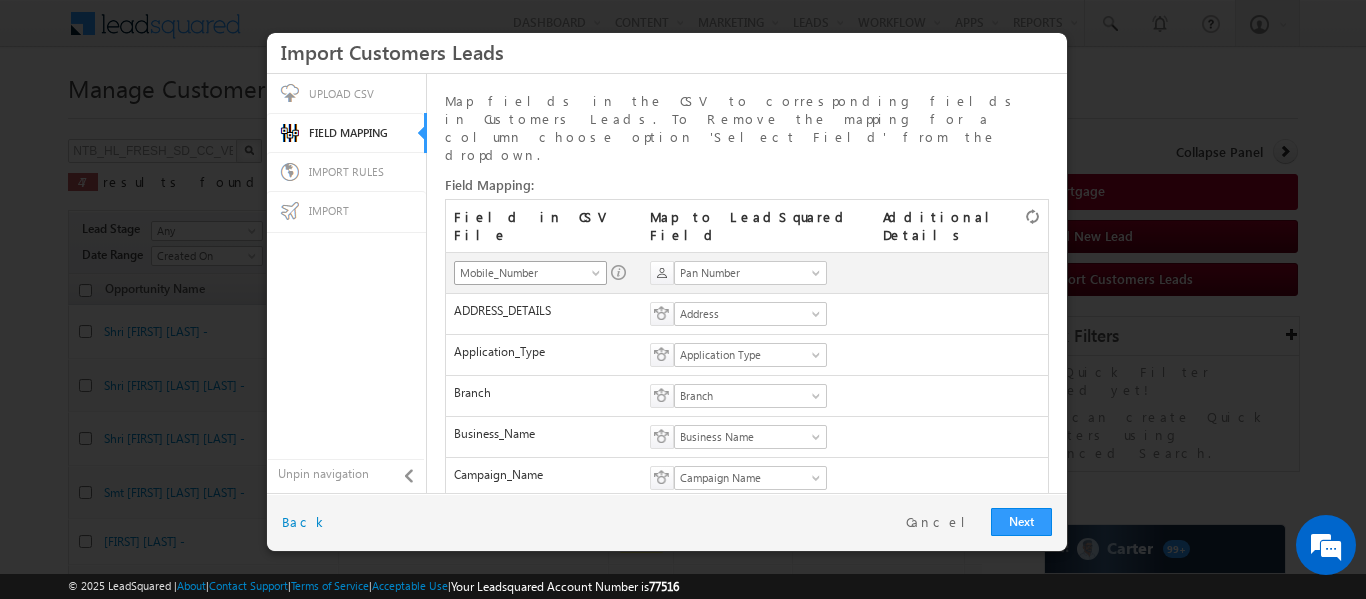 click on "Mobile_Number" at bounding box center (524, 273) 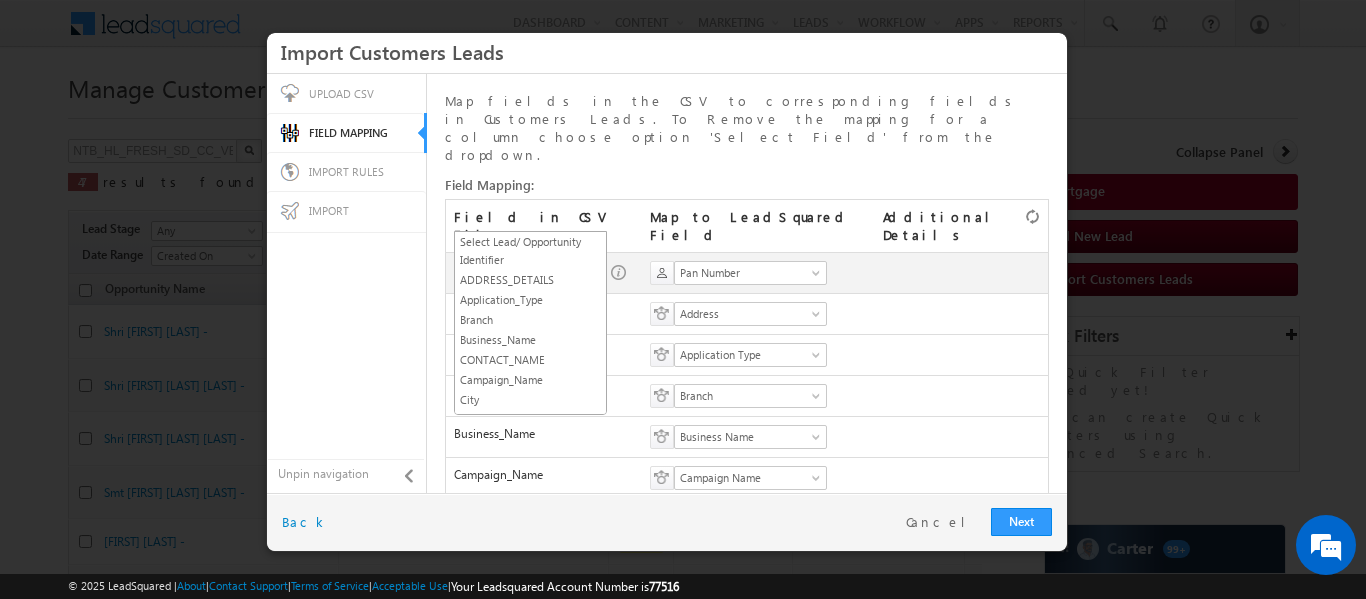 scroll, scrollTop: 313, scrollLeft: 0, axis: vertical 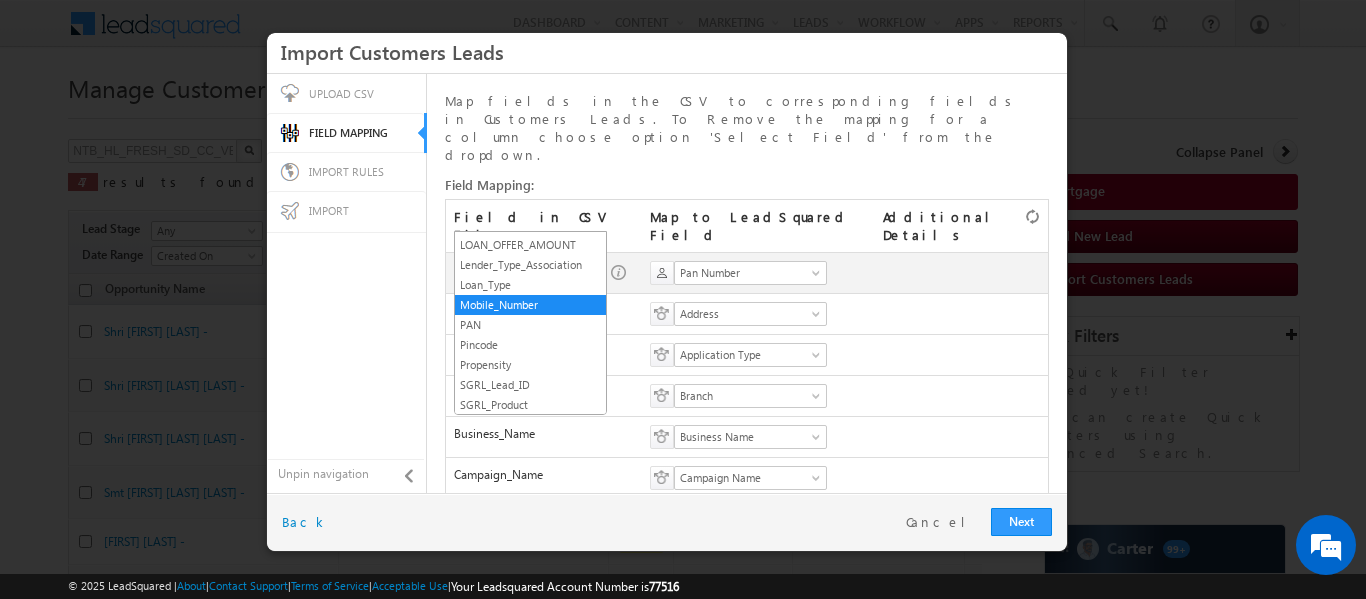 click on "Mobile_Number" at bounding box center [524, 273] 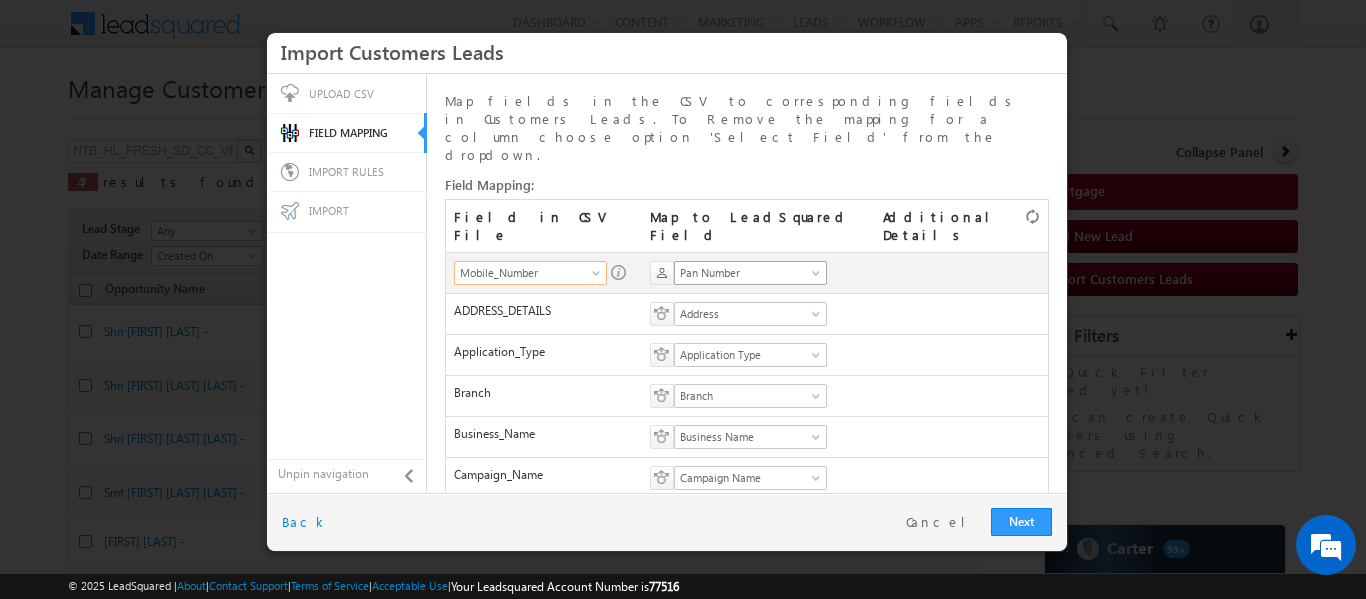 click on "Pan Number" at bounding box center (744, 273) 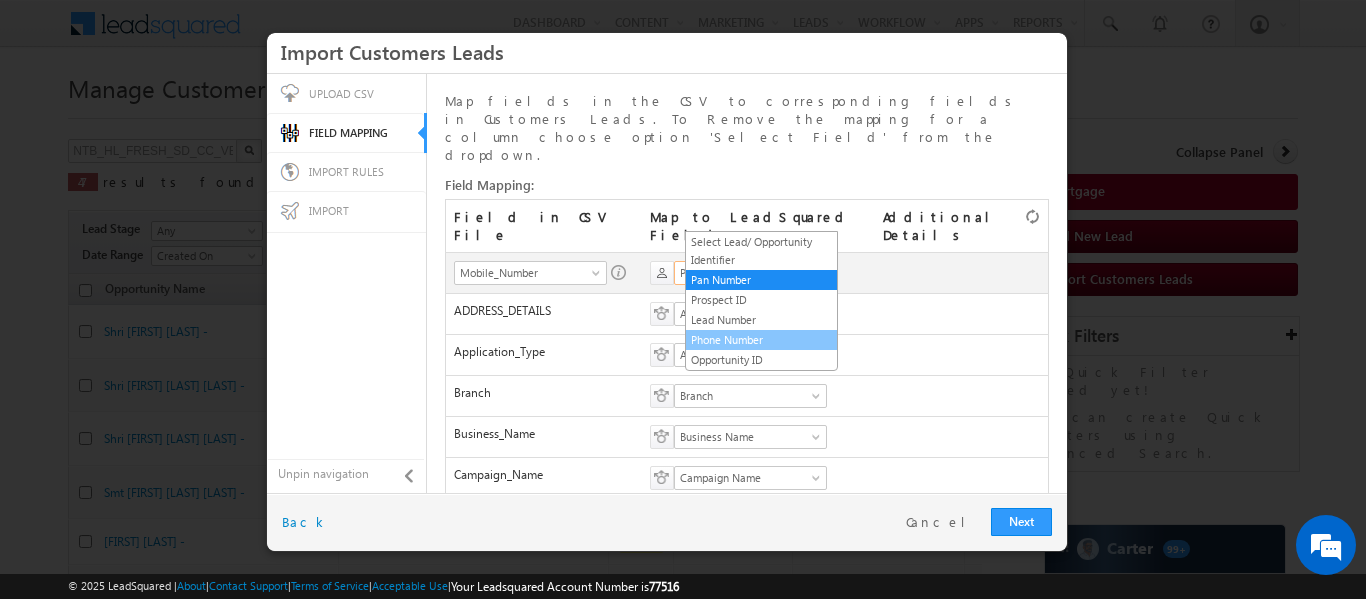 click on "Phone Number" at bounding box center (761, 340) 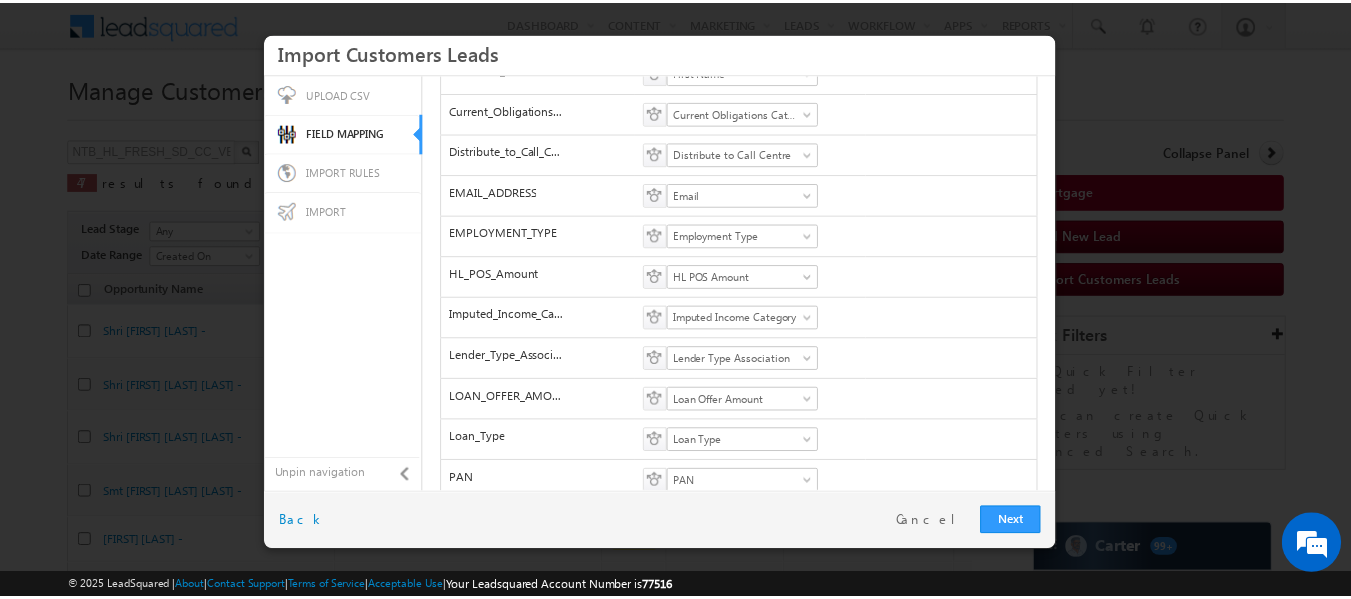 scroll, scrollTop: 826, scrollLeft: 0, axis: vertical 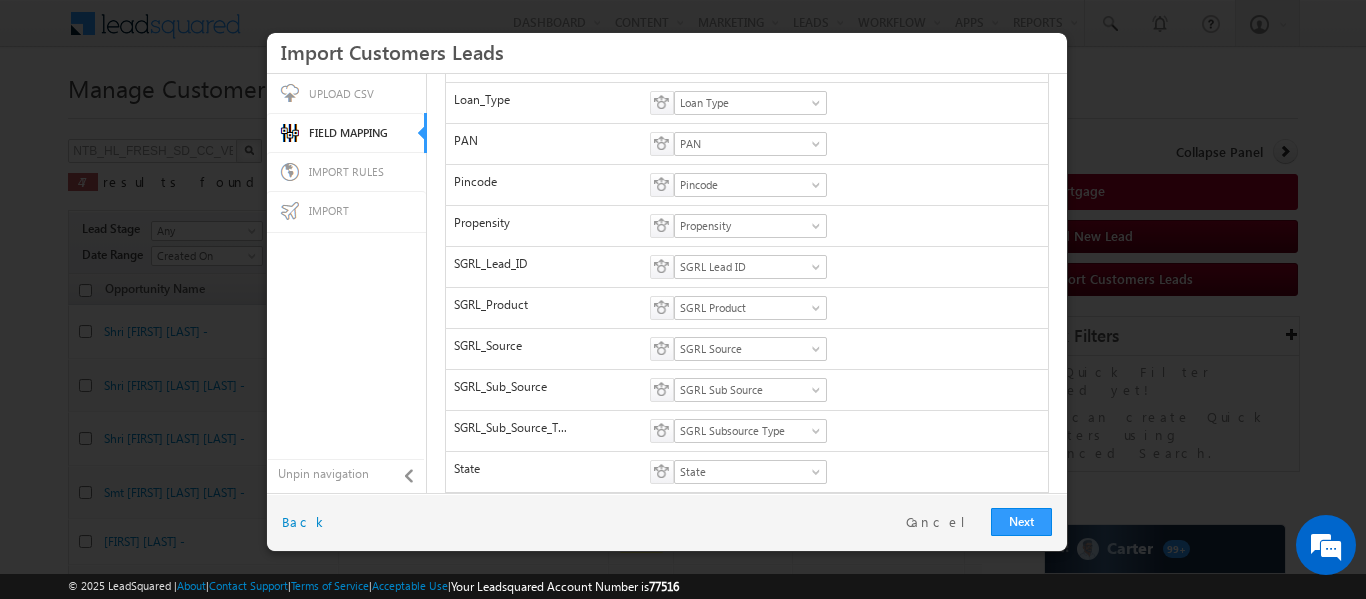click at bounding box center (683, 299) 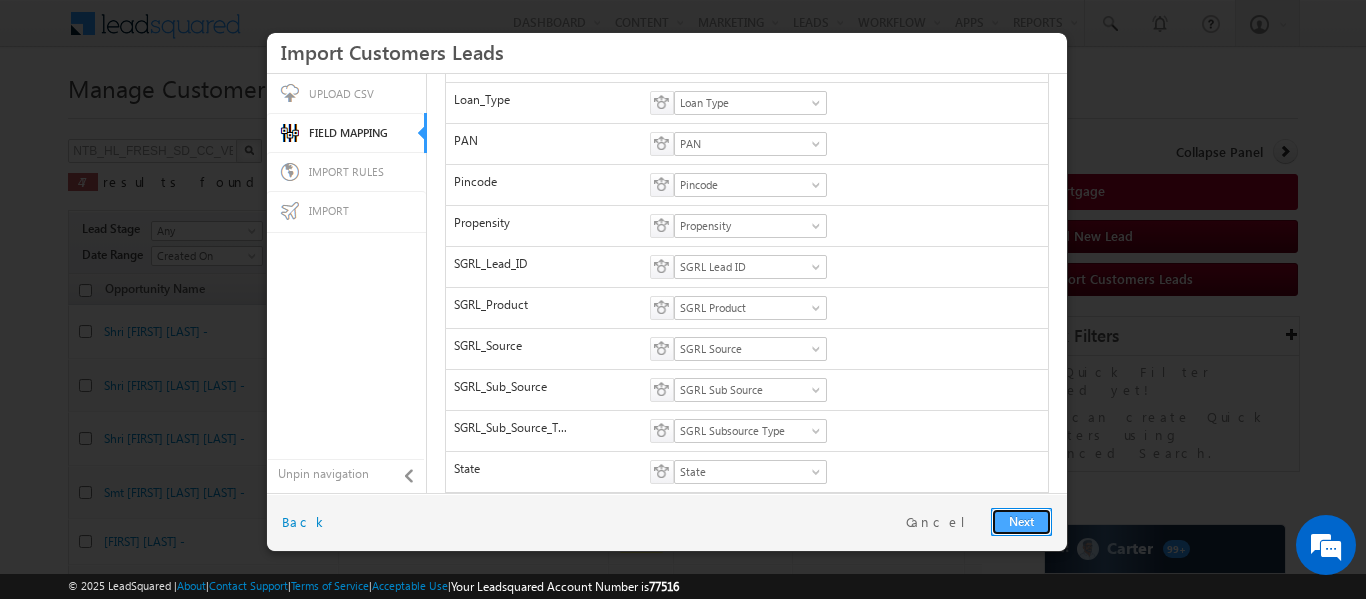 click on "Next" at bounding box center (1021, 522) 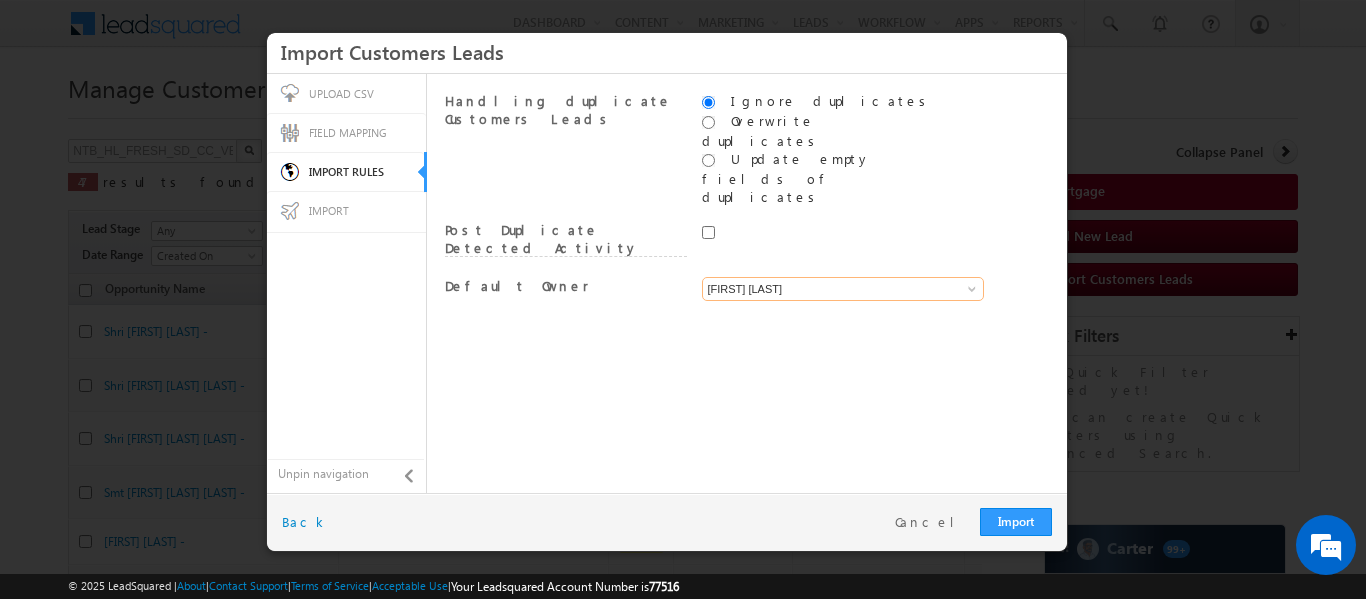 click on "[FIRST] [LAST]" at bounding box center [843, 289] 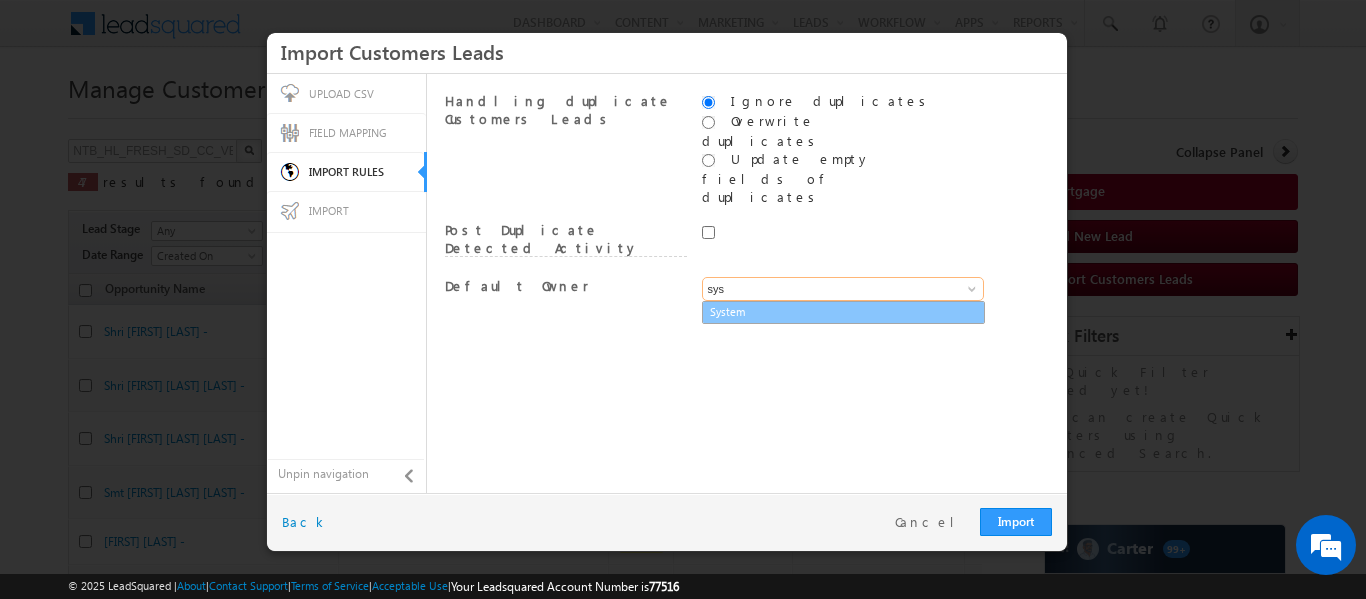 click on "System" at bounding box center [843, 312] 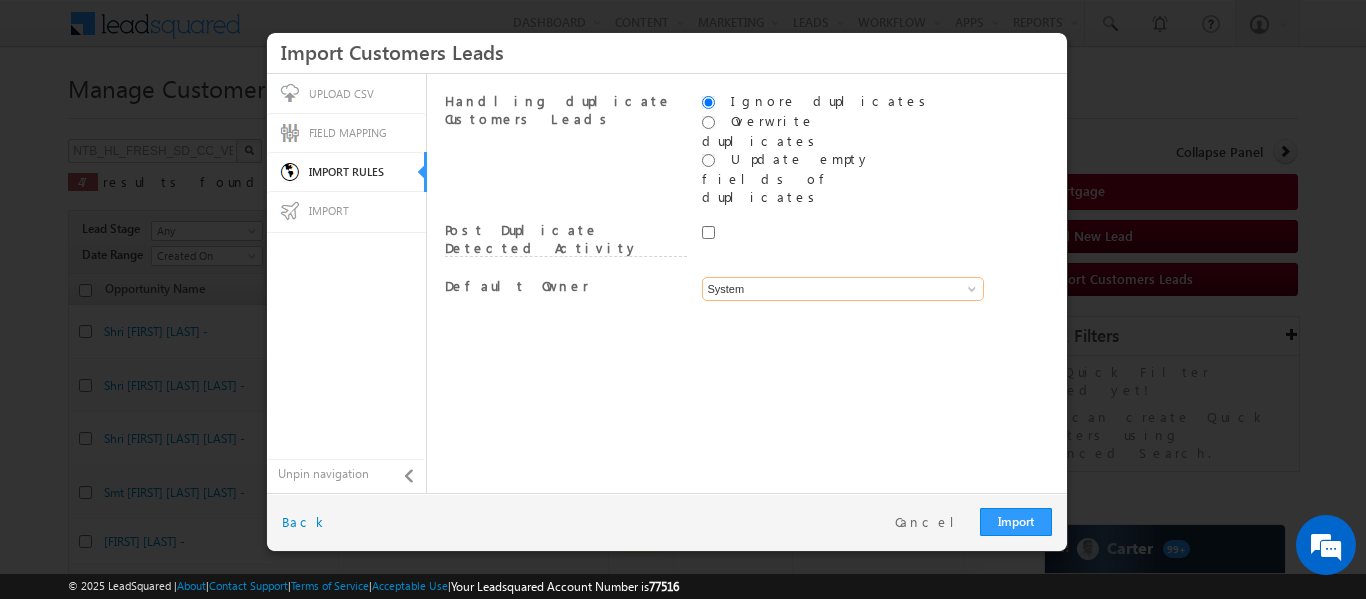 type on "System" 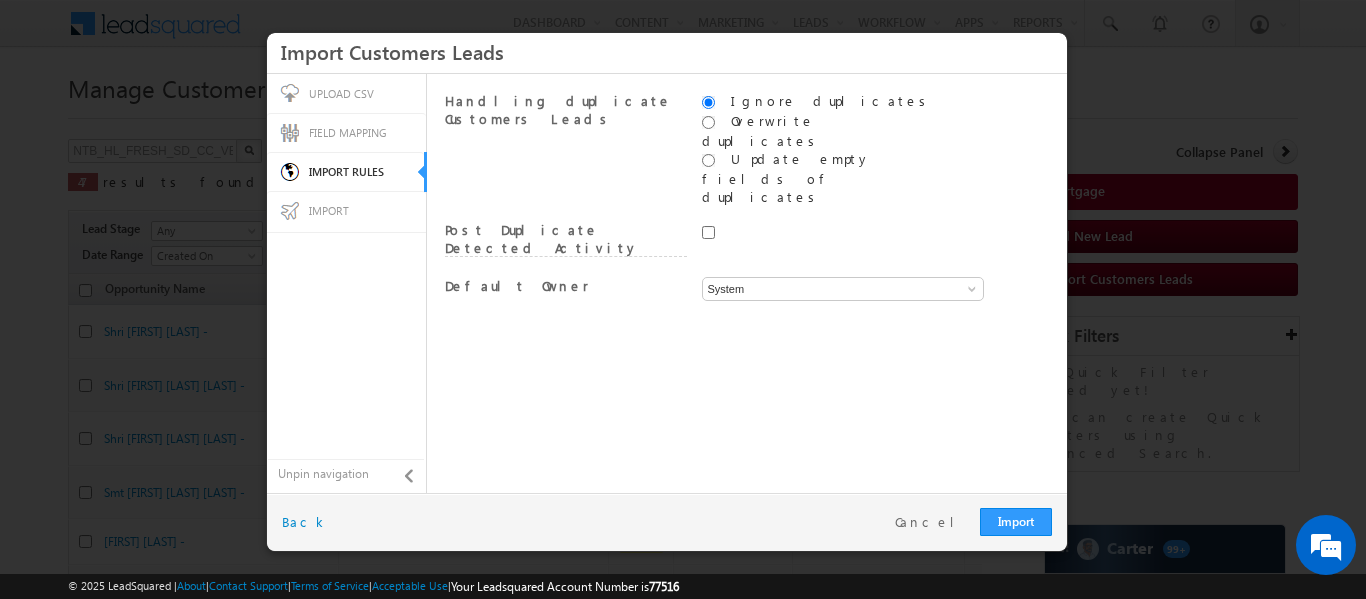 click on "Import
Restart
Cancel
Back" at bounding box center [667, 522] 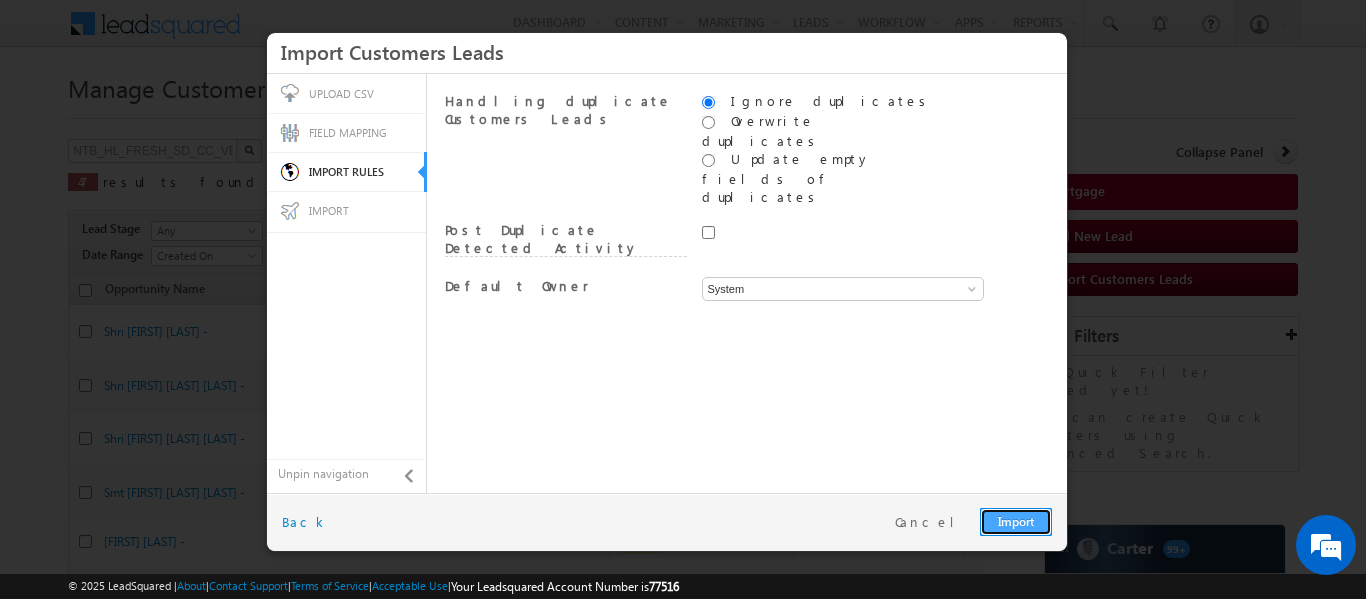 click on "Import" at bounding box center (1016, 522) 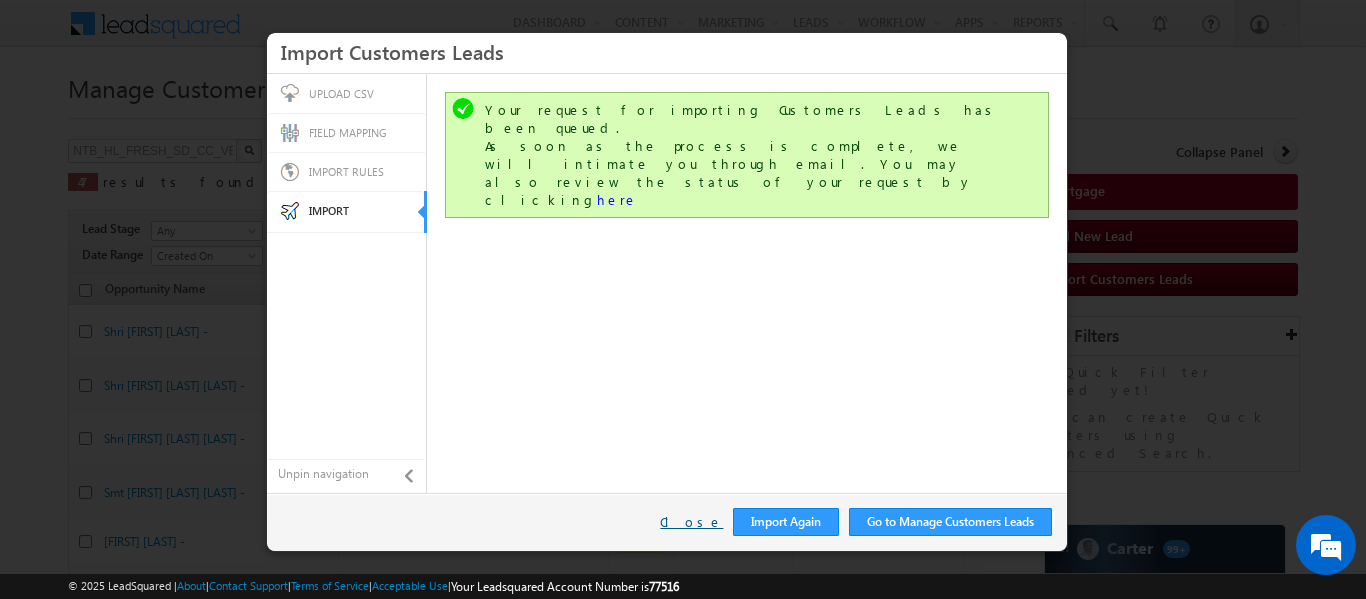 click on "Close" at bounding box center [691, 522] 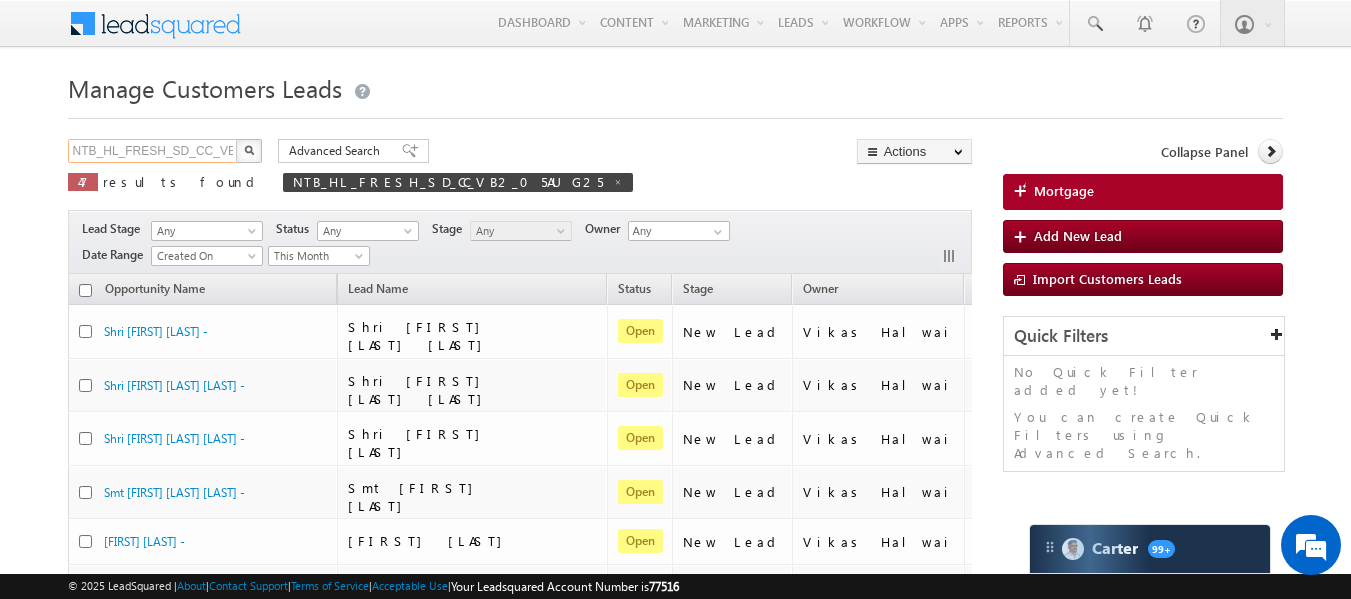 click on "NTB_HL_FRESH_SD_CC_VB2_05AUG25" at bounding box center [153, 151] 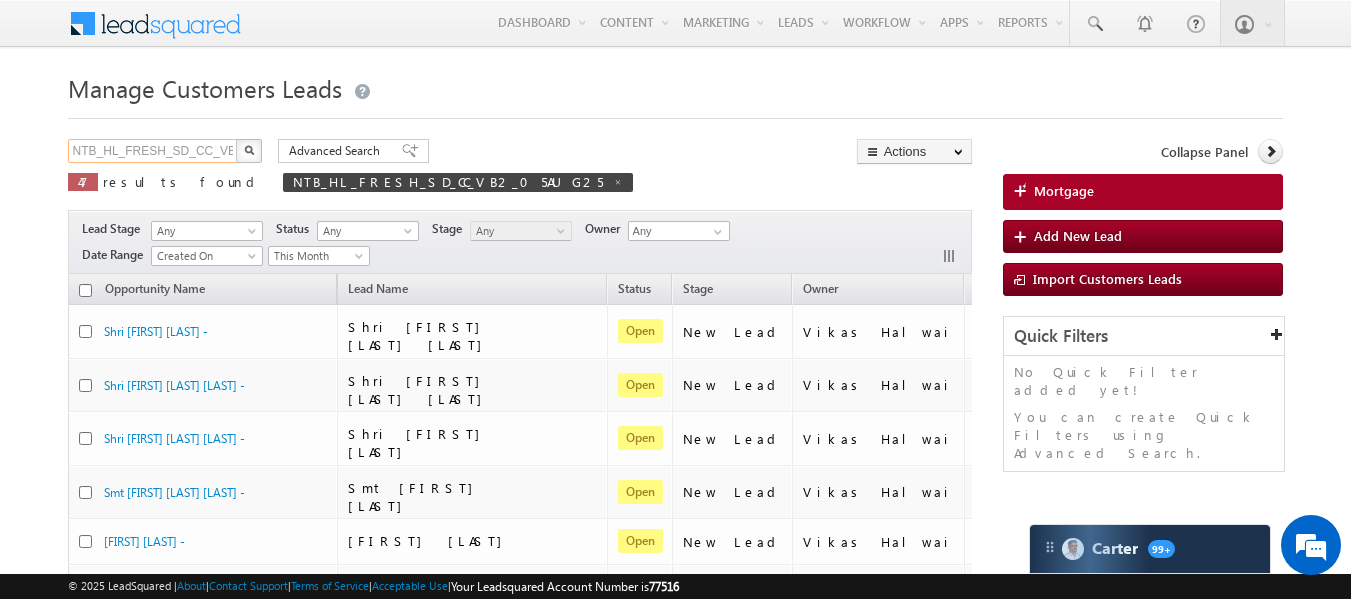 paste on "CL_CC_VB3" 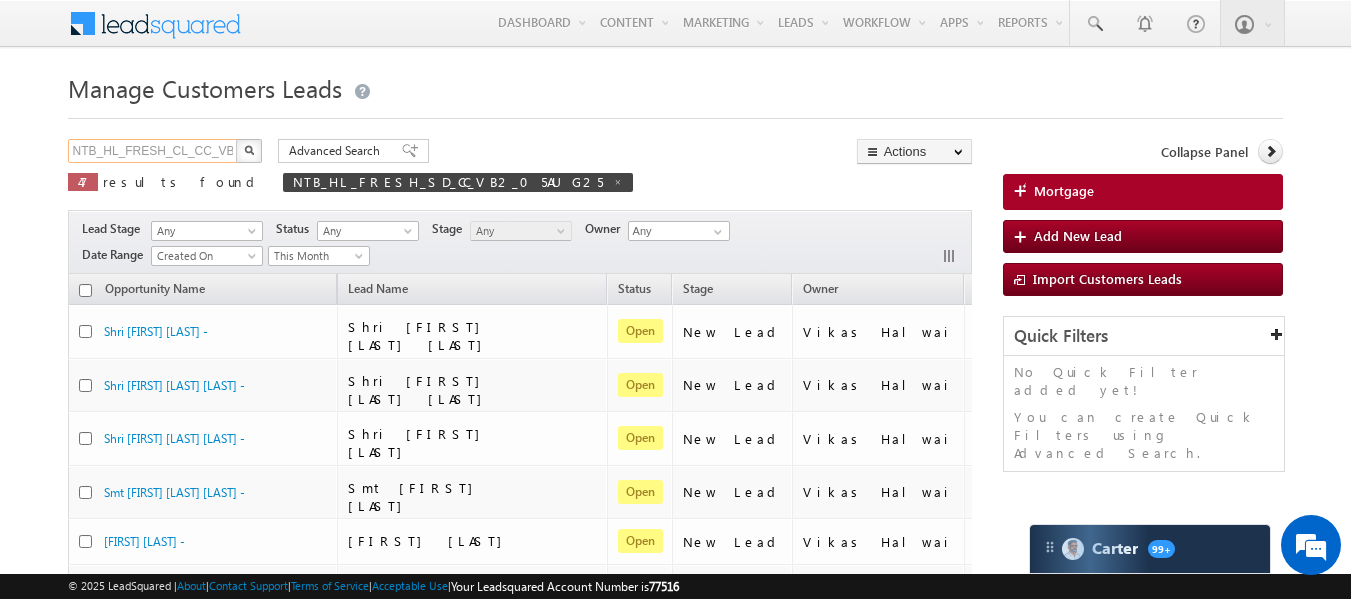 scroll, scrollTop: 0, scrollLeft: 68, axis: horizontal 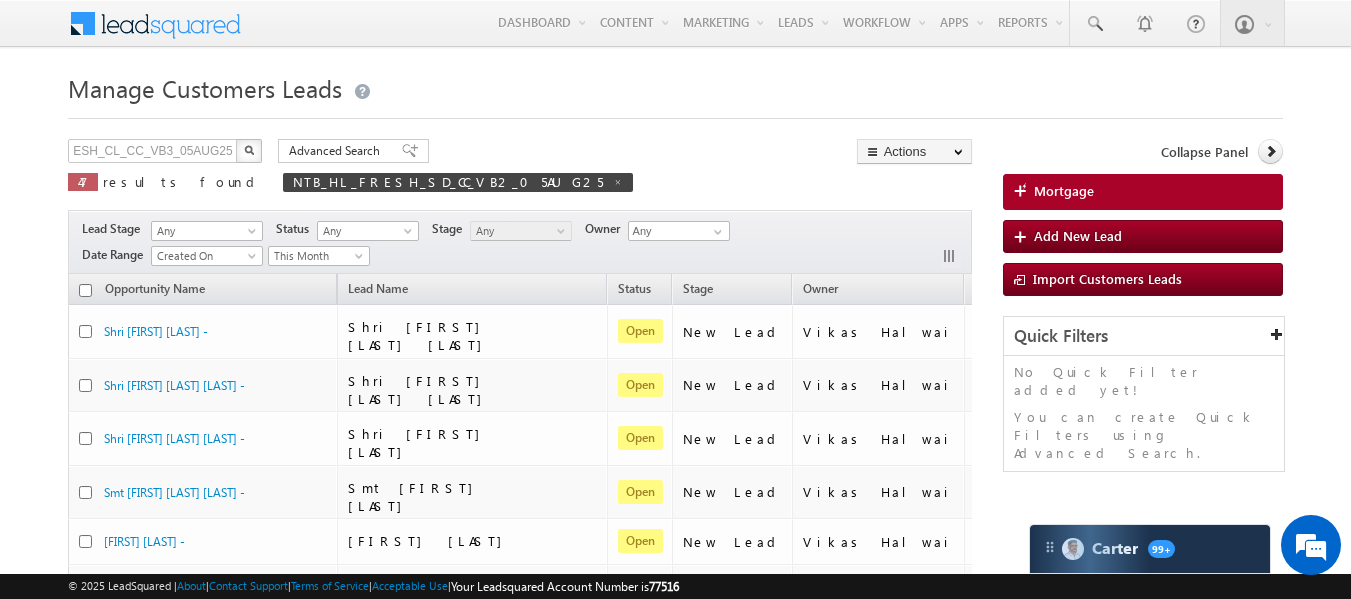 click at bounding box center (249, 151) 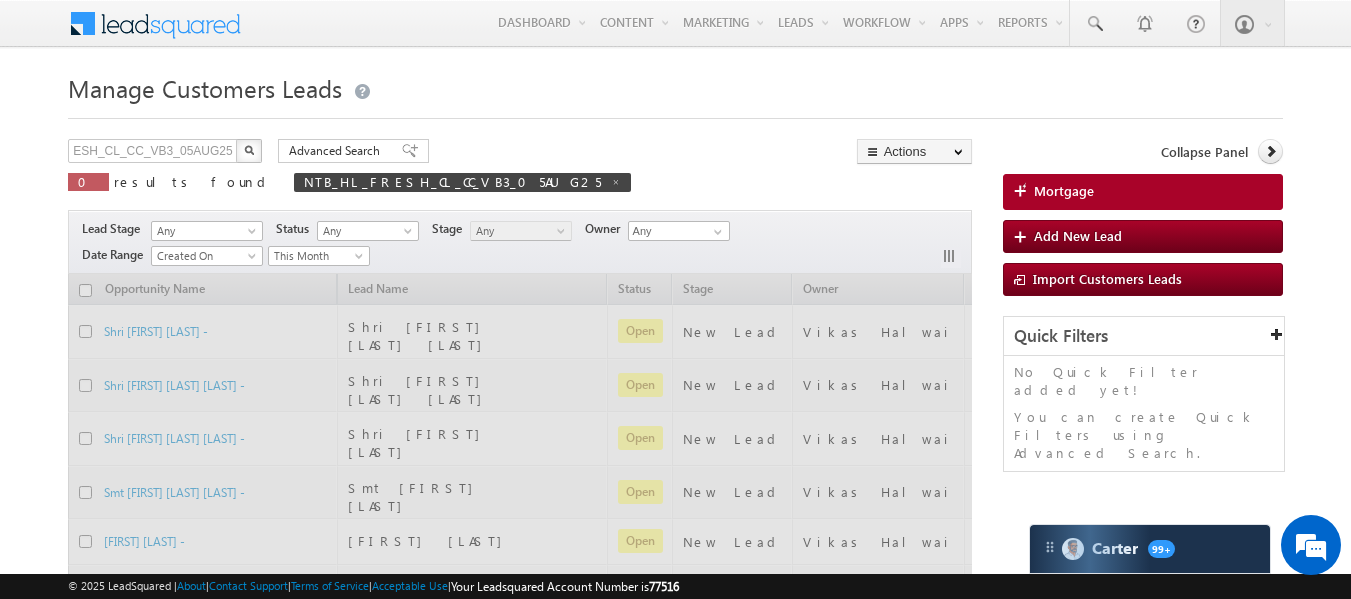 scroll, scrollTop: 0, scrollLeft: 0, axis: both 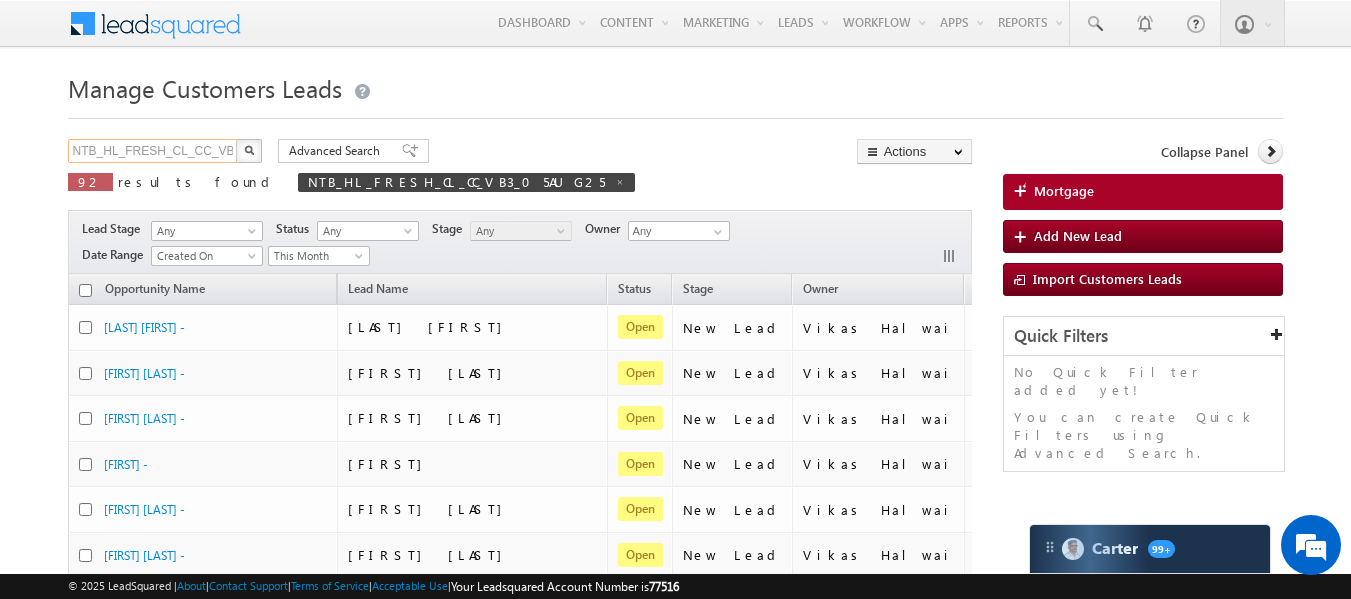 click on "NTB_HL_FRESH_CL_CC_VB3_05AUG25" at bounding box center [153, 151] 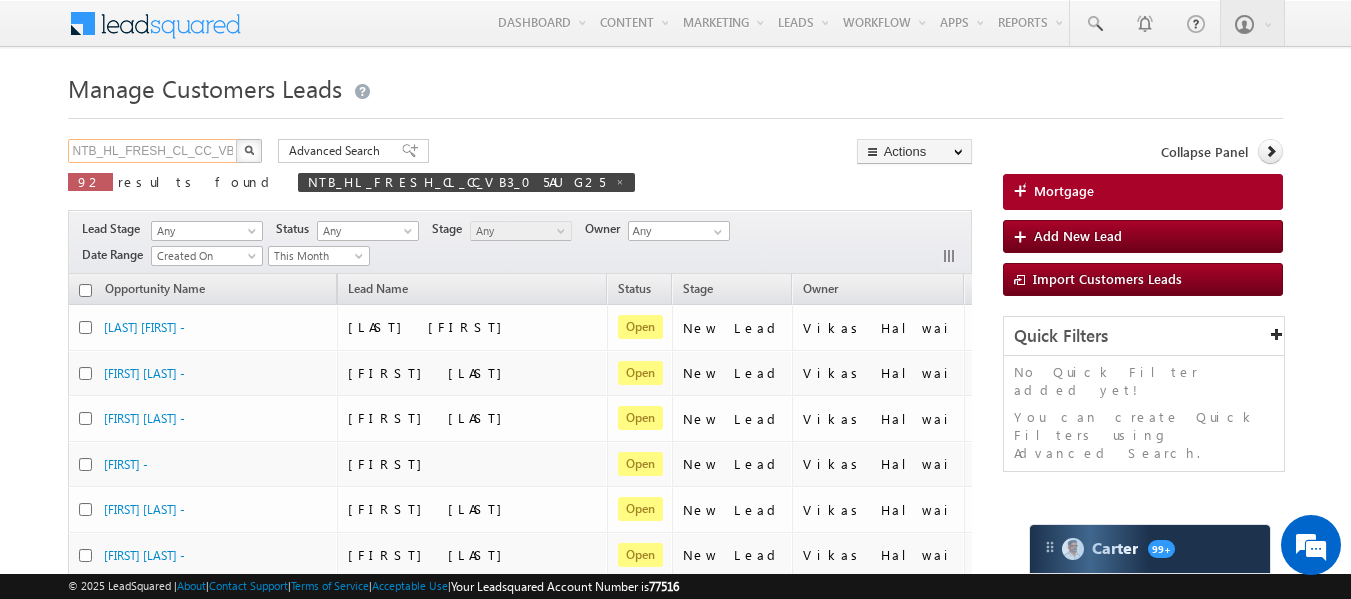 scroll, scrollTop: 0, scrollLeft: 68, axis: horizontal 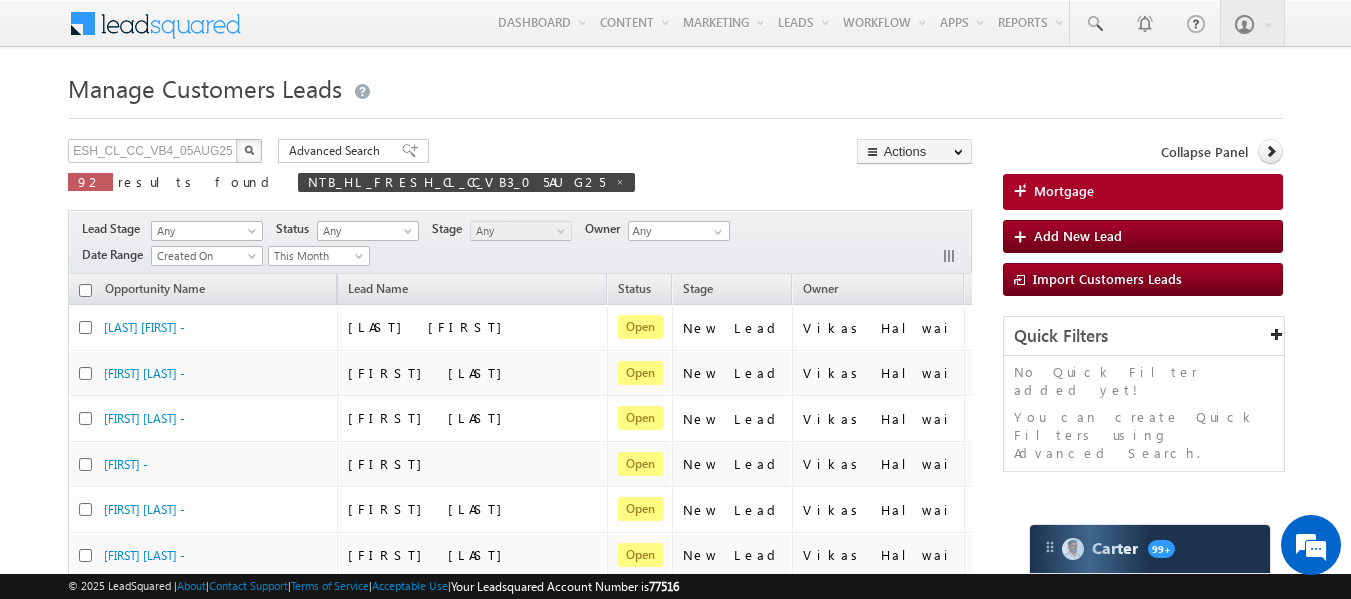click at bounding box center (249, 150) 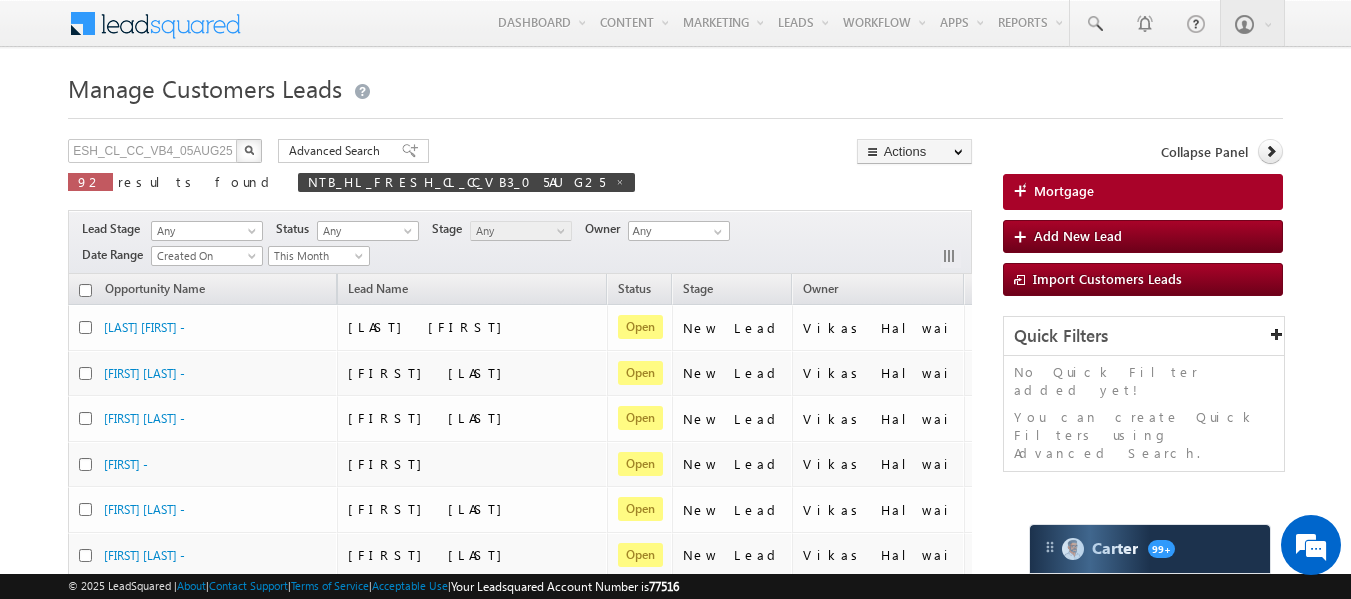 scroll, scrollTop: 0, scrollLeft: 0, axis: both 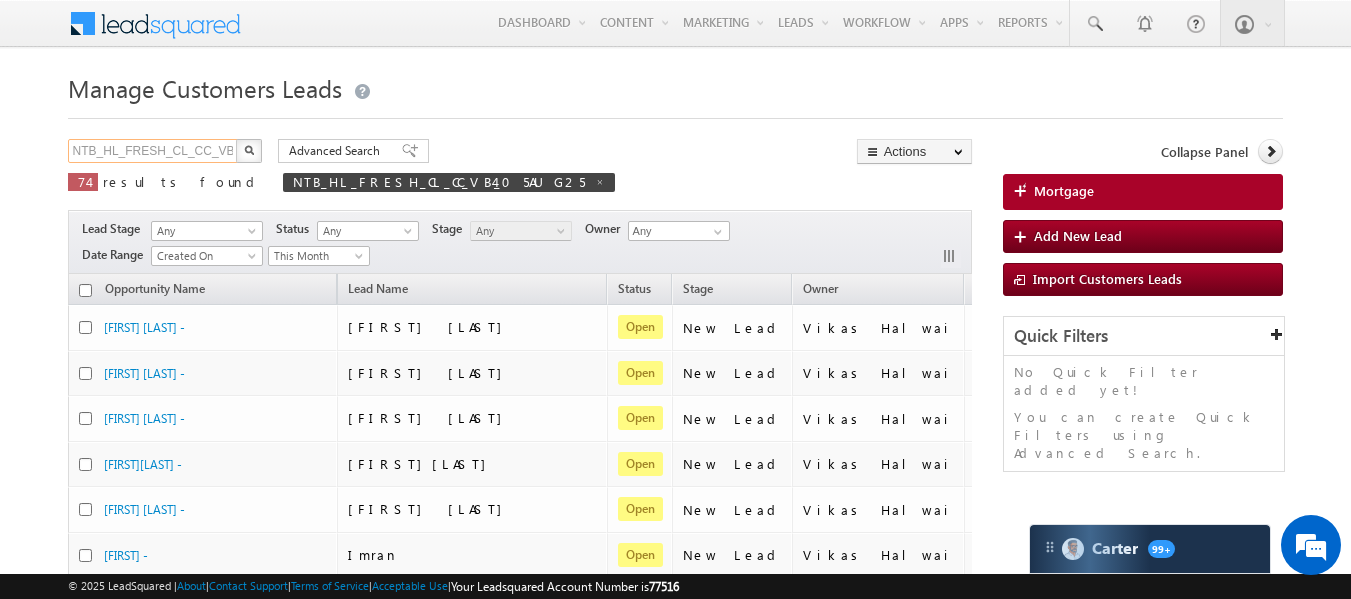 click on "NTB_HL_FRESH_CL_CC_VB4_05AUG25" at bounding box center (153, 151) 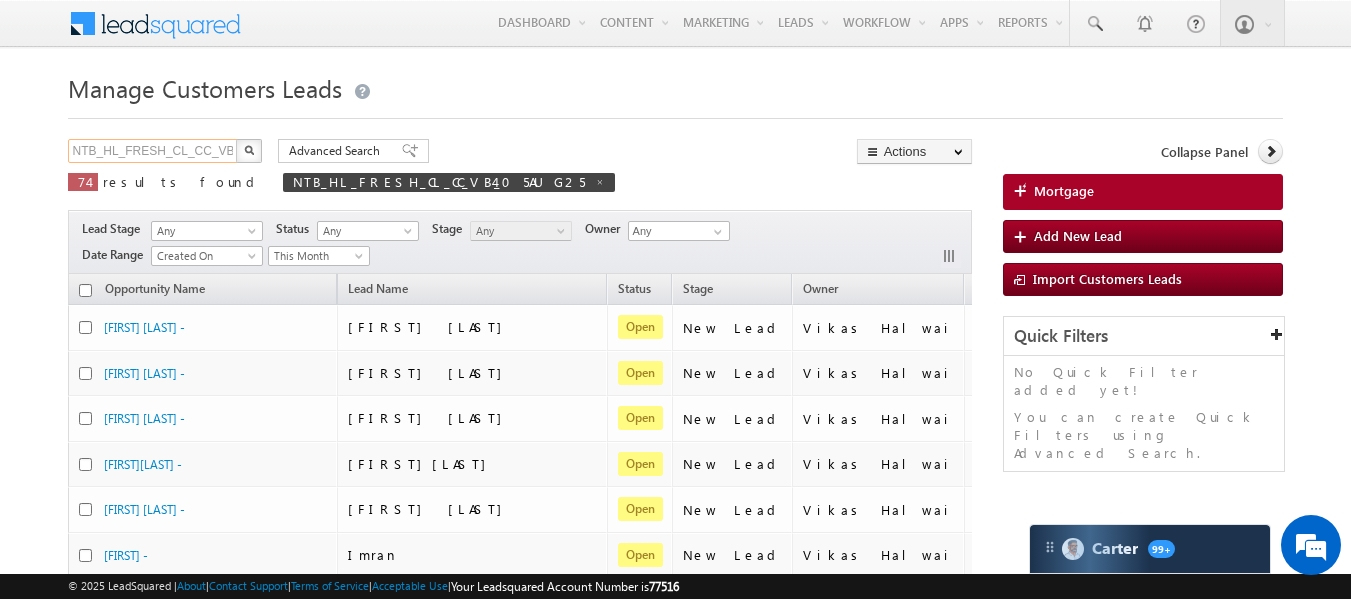 paste on "2" 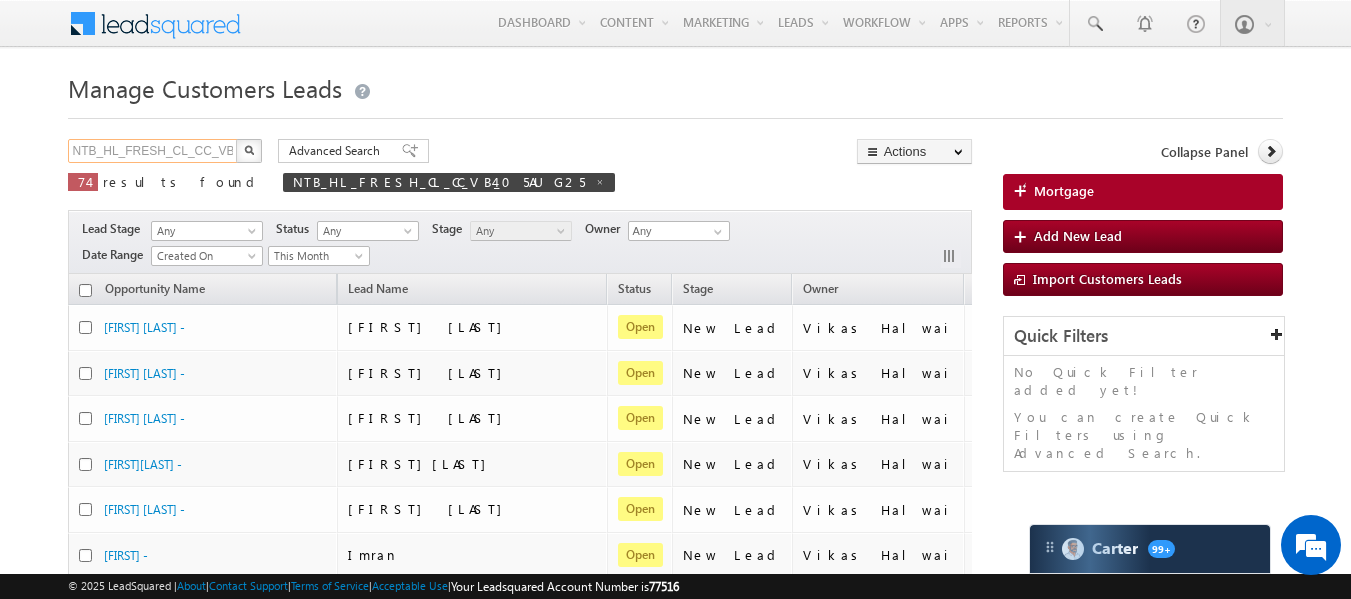 scroll, scrollTop: 0, scrollLeft: 68, axis: horizontal 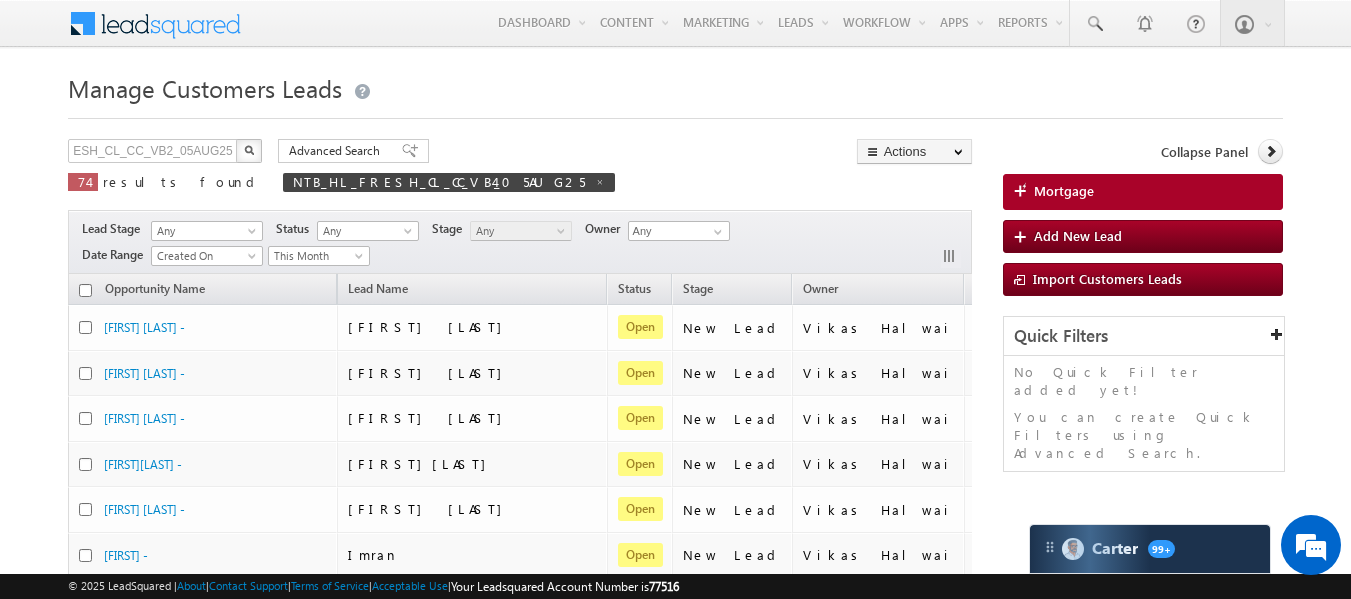click at bounding box center (249, 151) 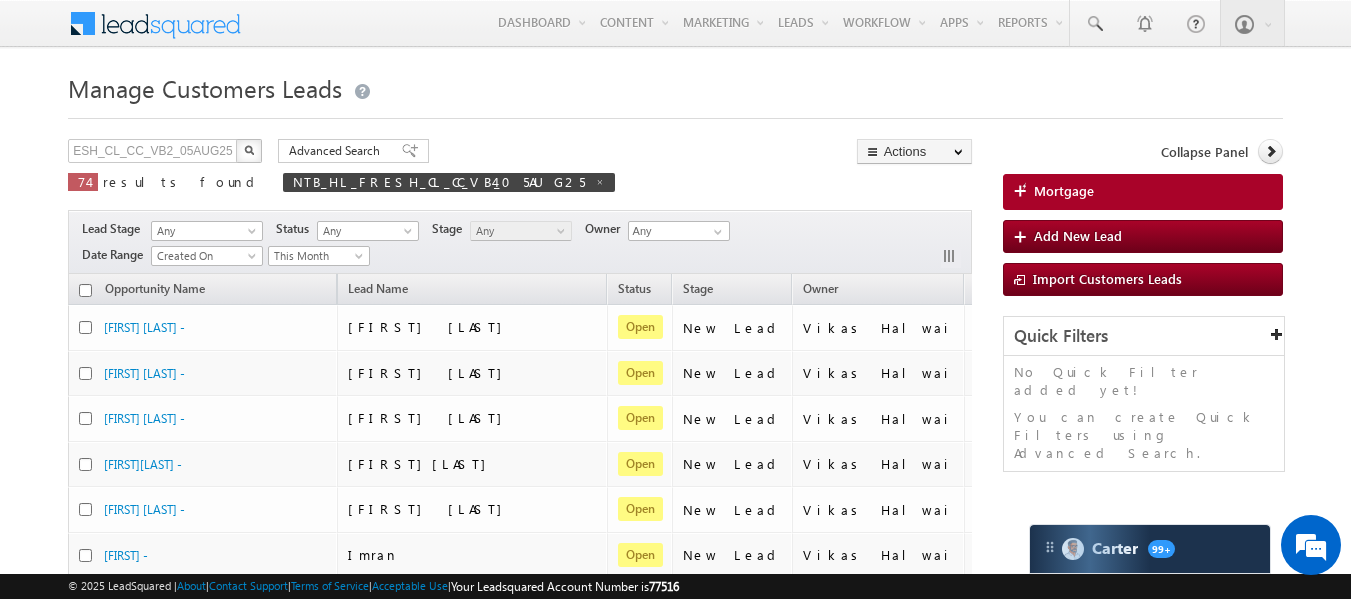 scroll, scrollTop: 0, scrollLeft: 0, axis: both 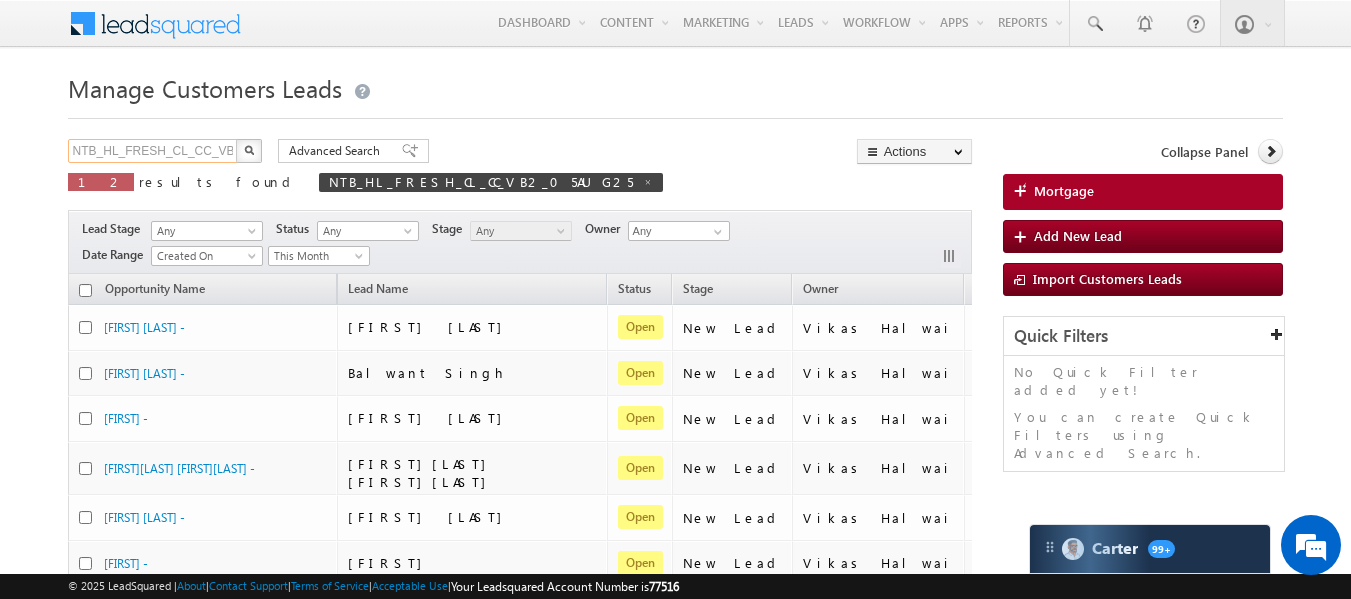 click on "NTB_HL_FRESH_CL_CC_VB2_05AUG25" at bounding box center [153, 151] 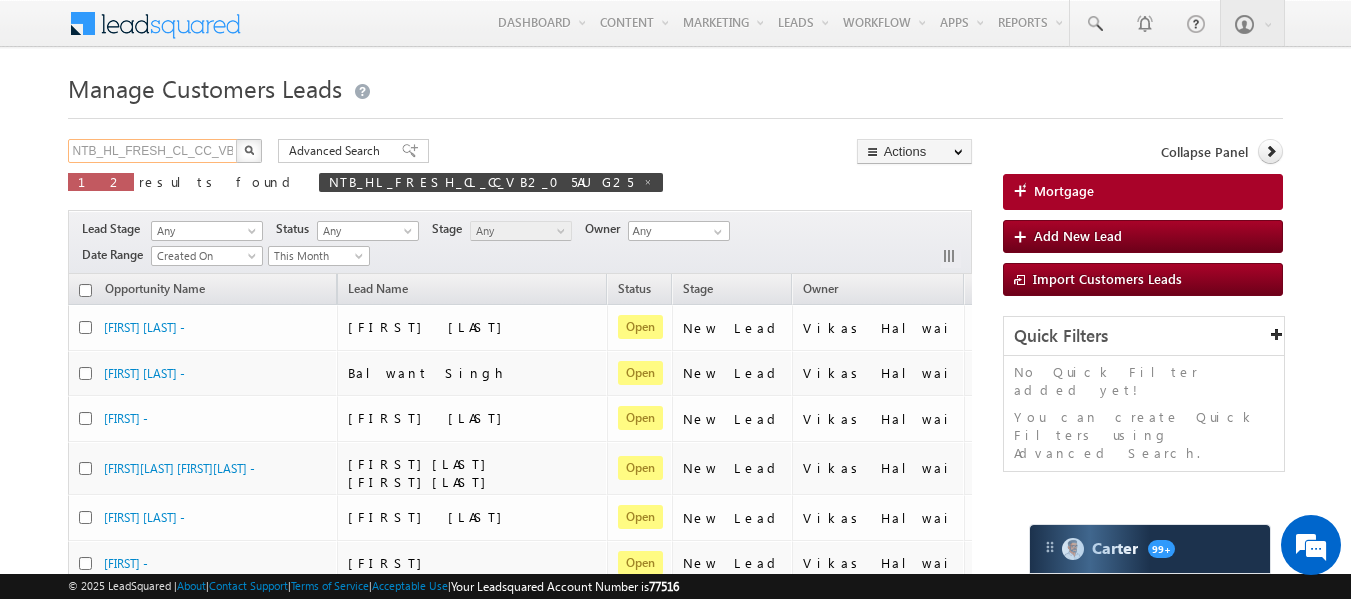 scroll, scrollTop: 0, scrollLeft: 68, axis: horizontal 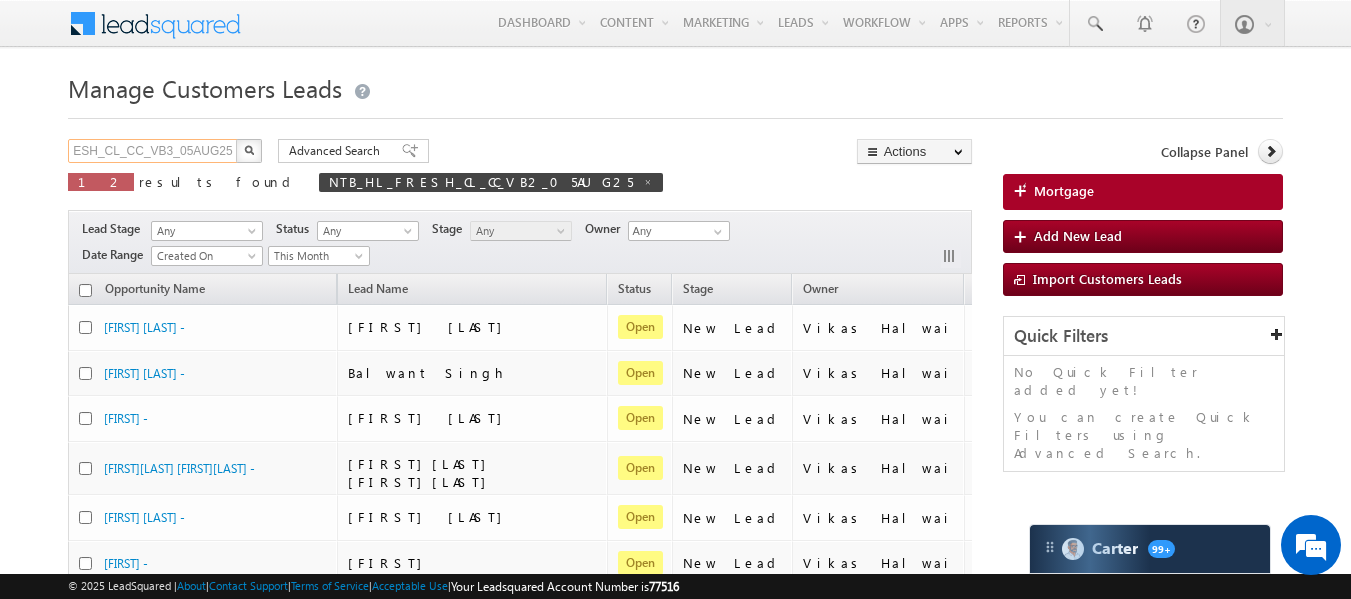 type on "NTB_HL_FRESH_CL_CC_VB3_05AUG25" 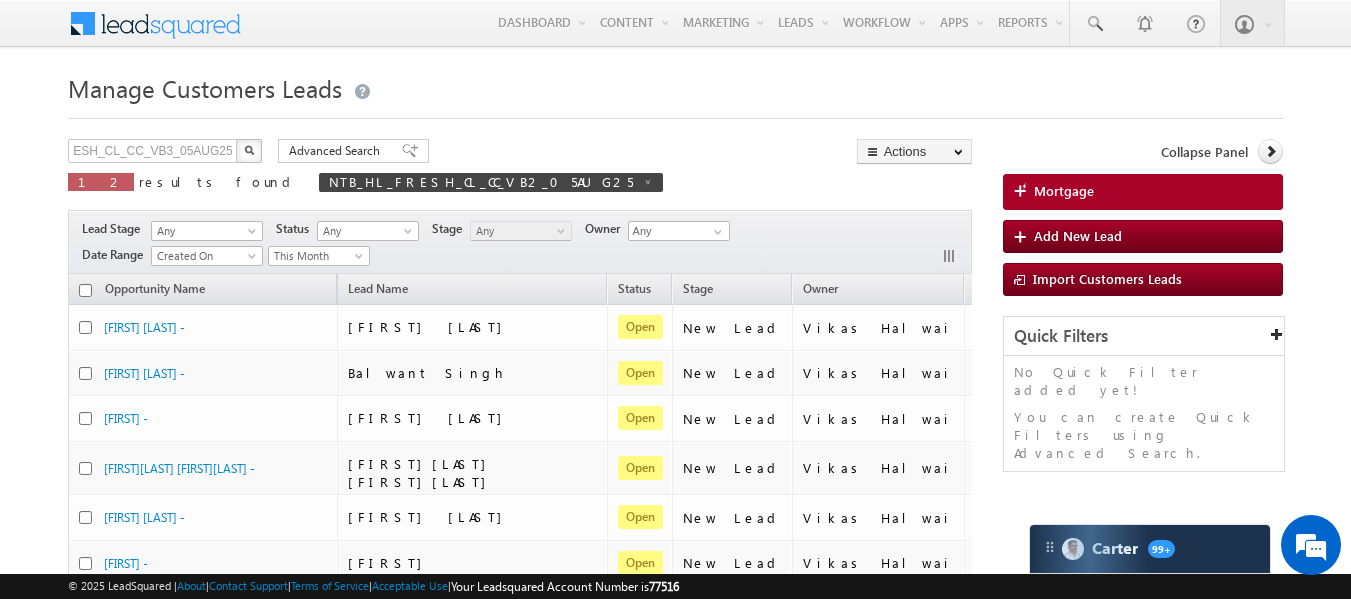 click at bounding box center (249, 150) 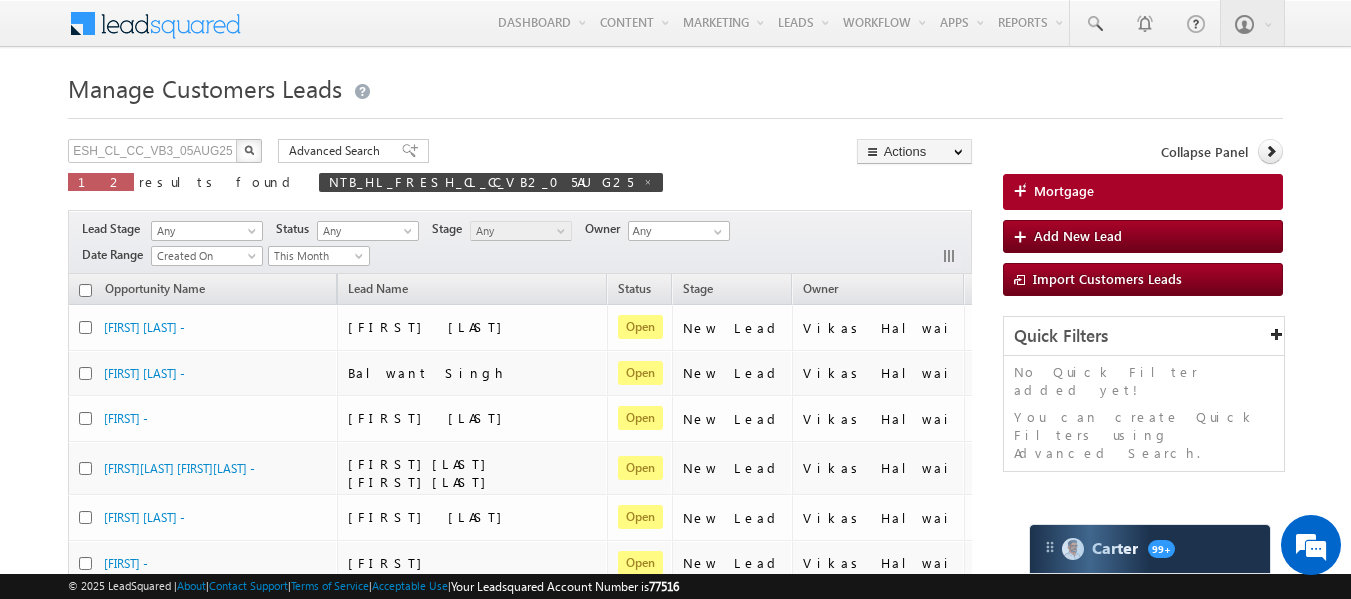 scroll, scrollTop: 0, scrollLeft: 0, axis: both 